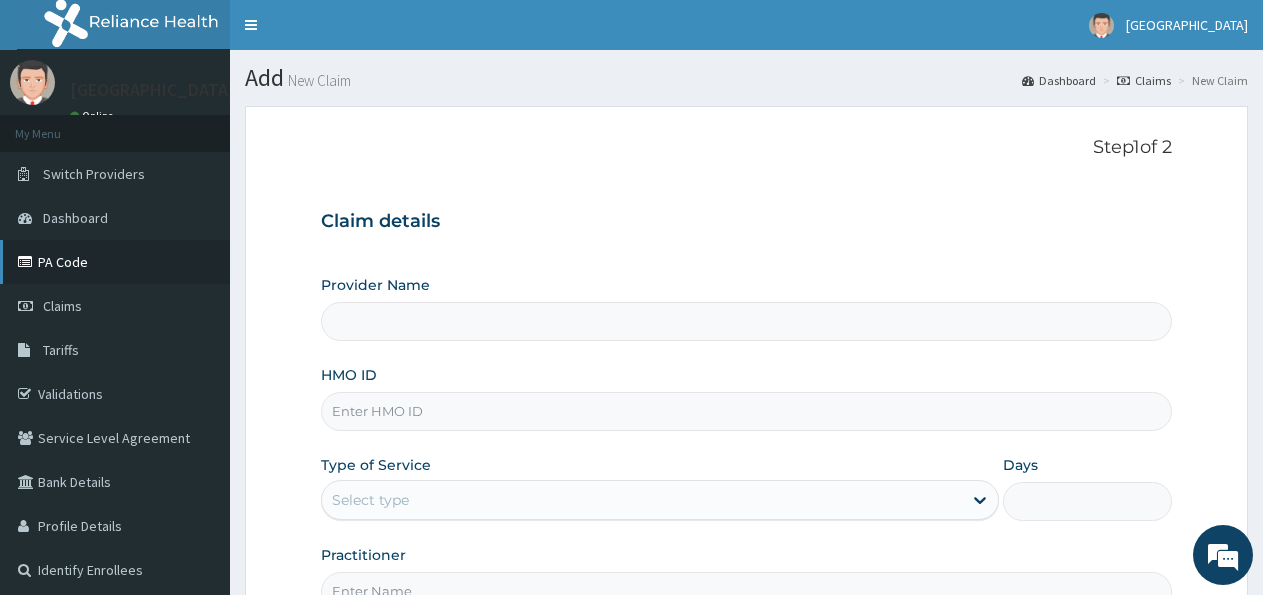 scroll, scrollTop: 0, scrollLeft: 0, axis: both 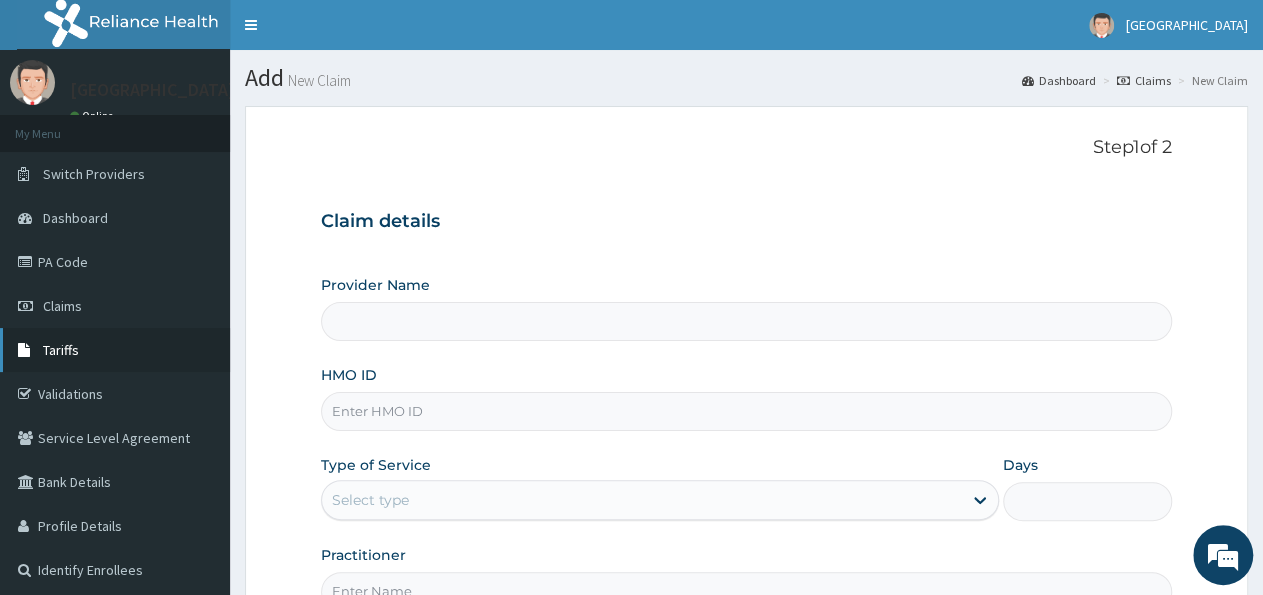 click on "Tariffs" at bounding box center (61, 350) 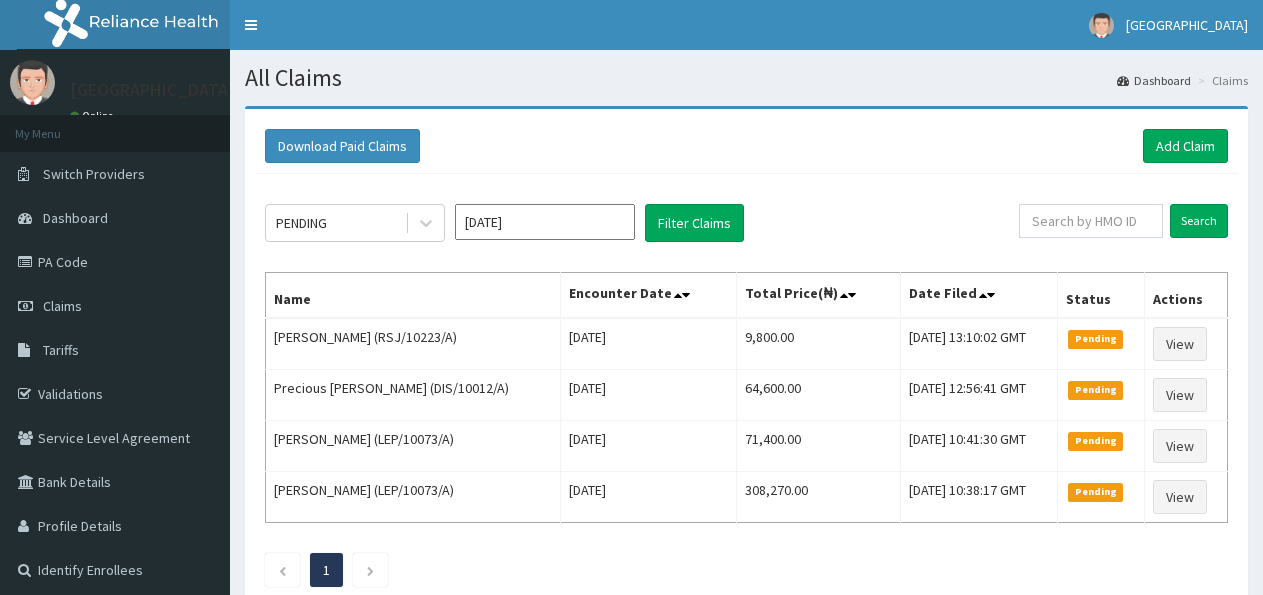 scroll, scrollTop: 0, scrollLeft: 0, axis: both 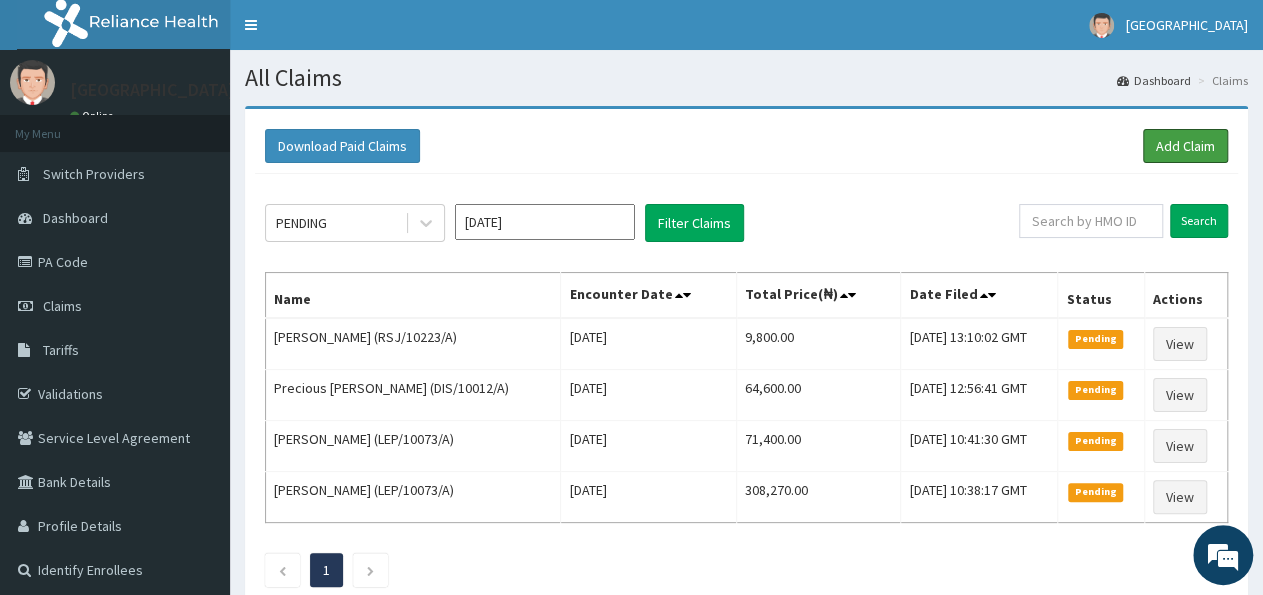 click on "Add Claim" at bounding box center (1185, 146) 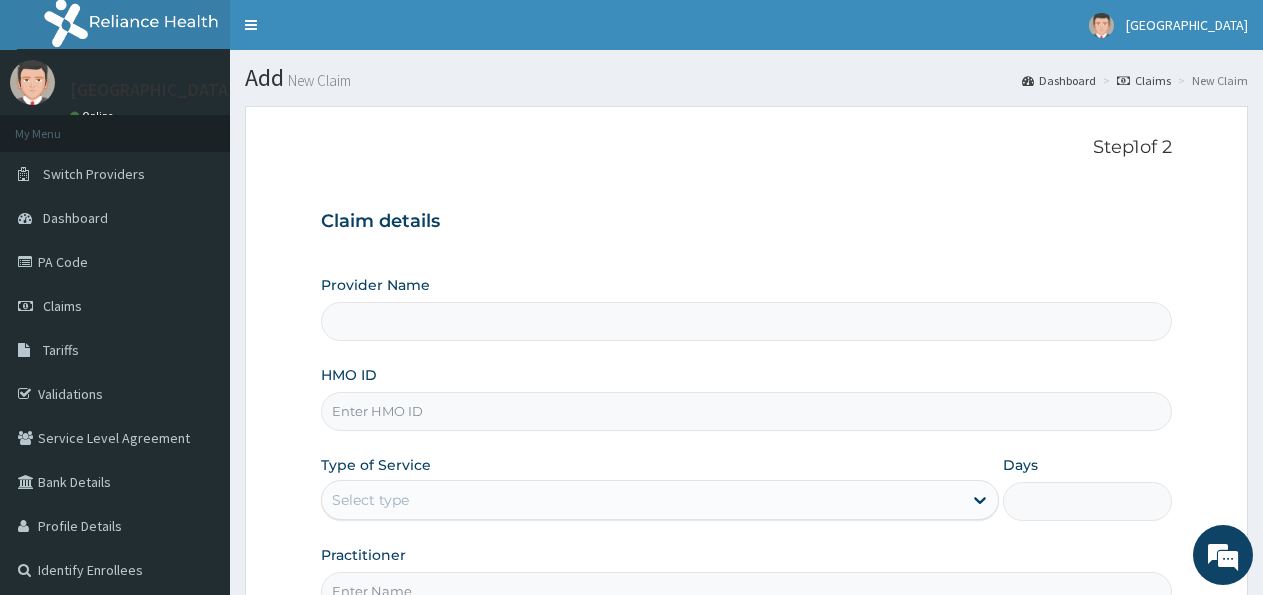 type on "[GEOGRAPHIC_DATA]" 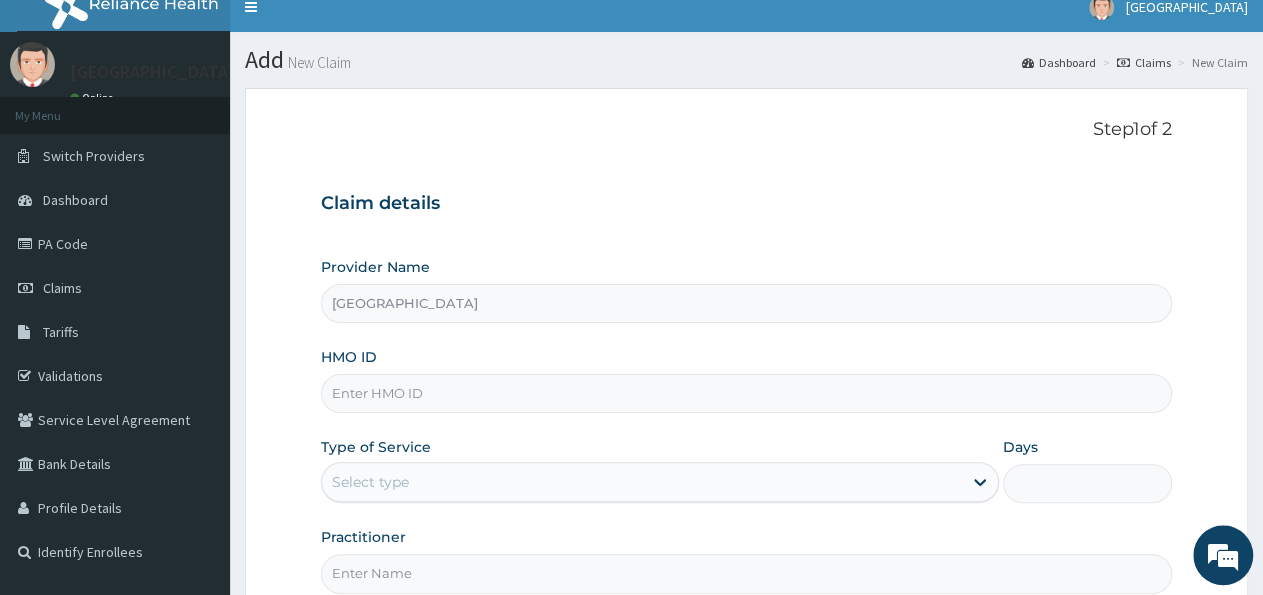 scroll, scrollTop: 104, scrollLeft: 0, axis: vertical 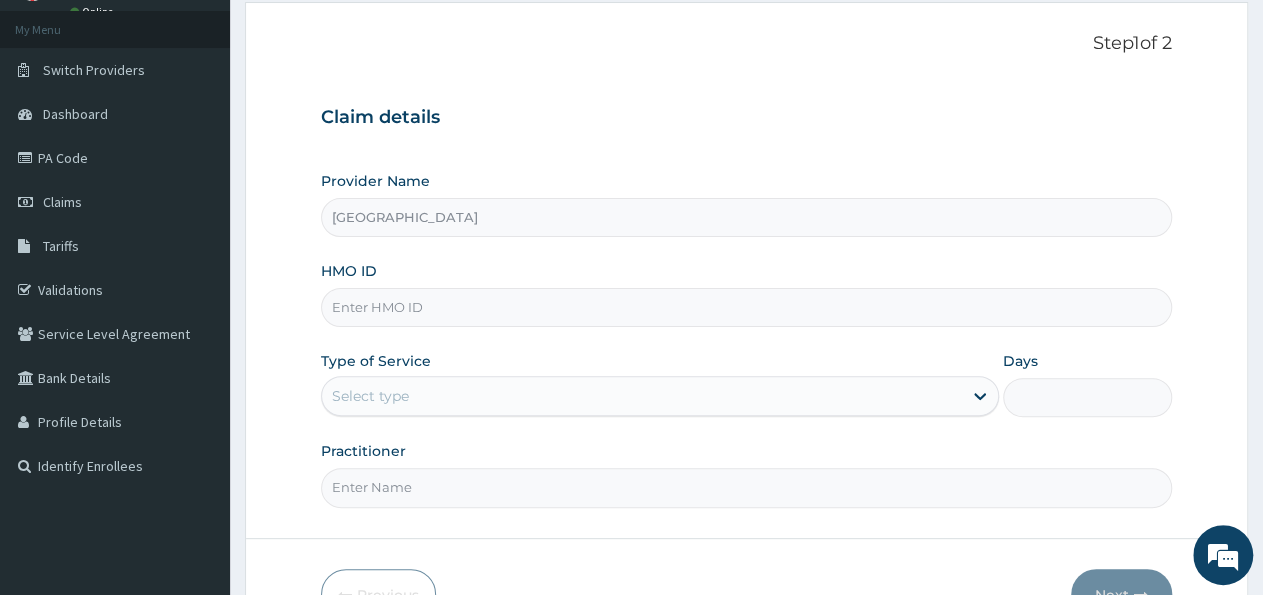 click on "HMO ID" at bounding box center [746, 307] 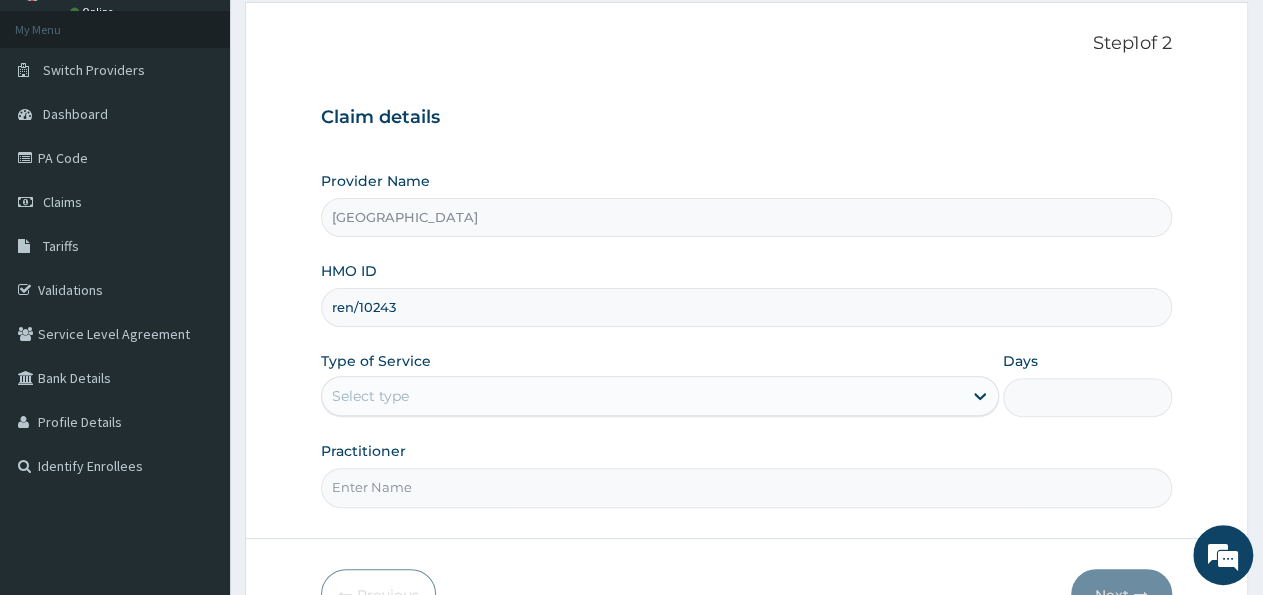 scroll, scrollTop: 0, scrollLeft: 0, axis: both 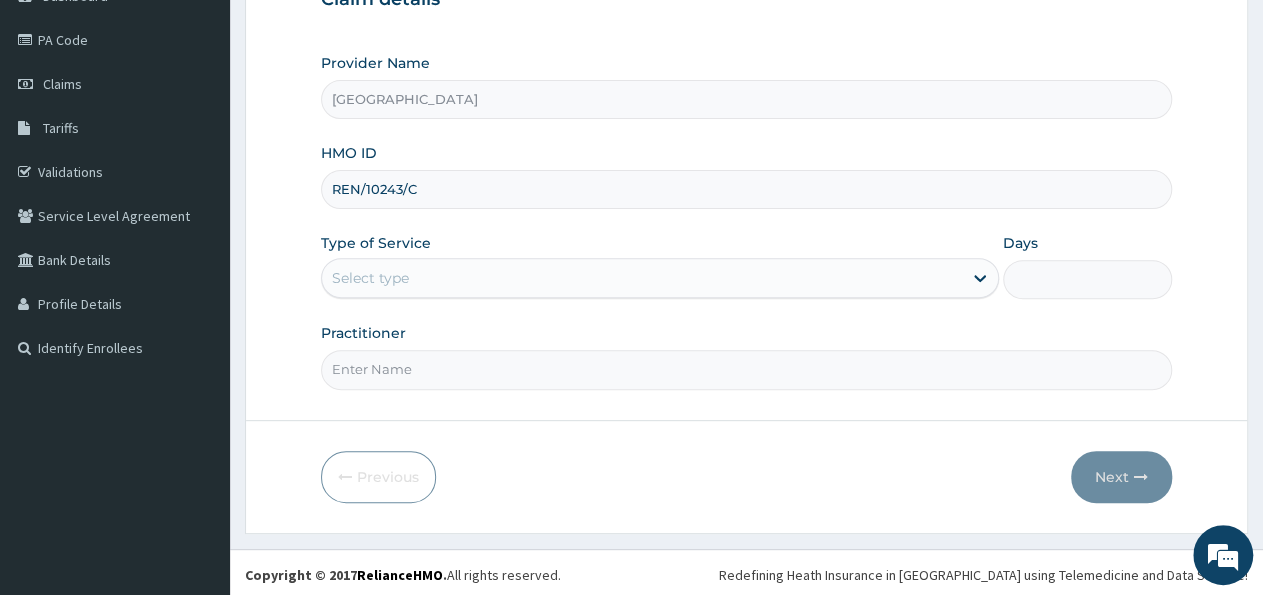 type on "REN/10243/C" 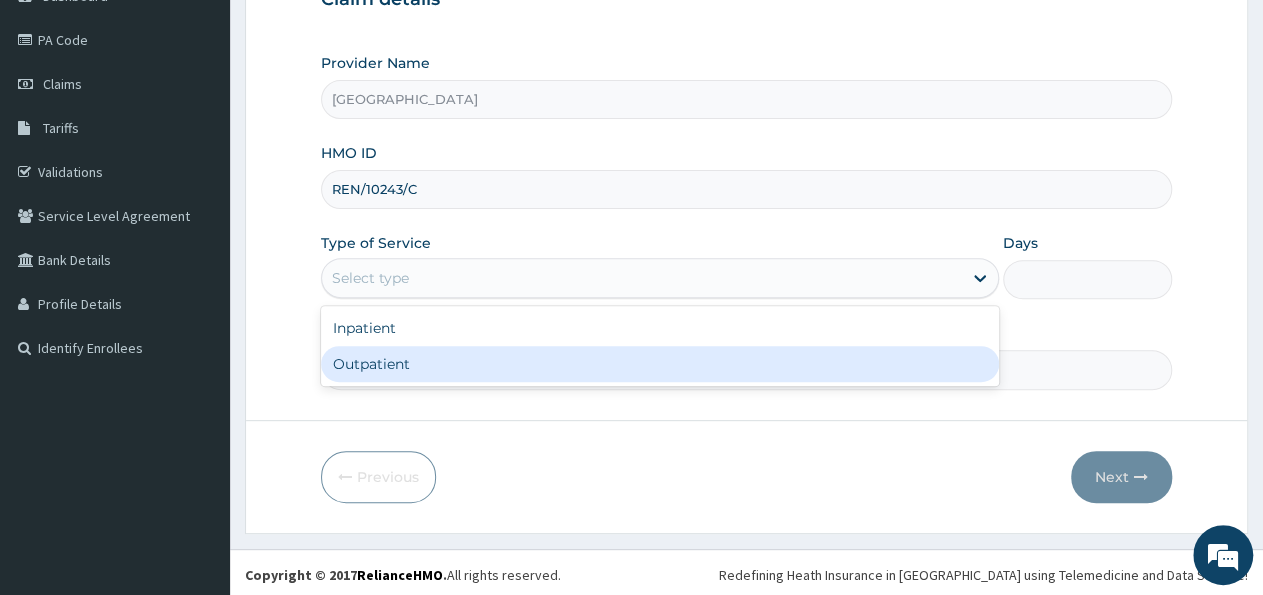 click on "Outpatient" at bounding box center [659, 364] 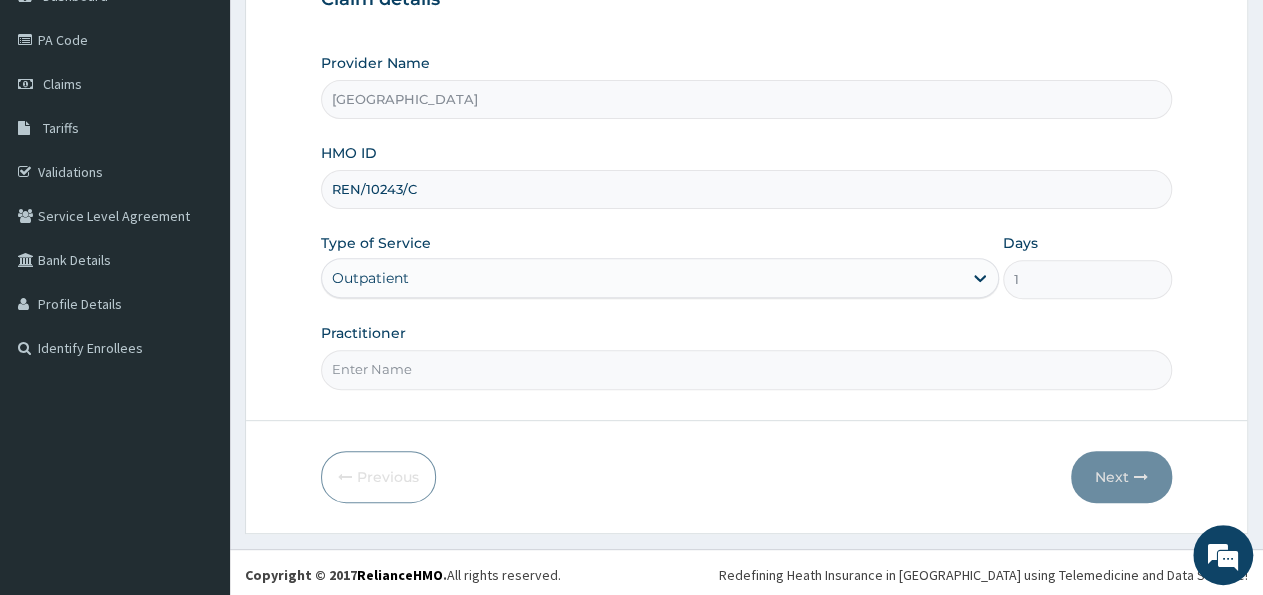 click on "Practitioner" at bounding box center [746, 369] 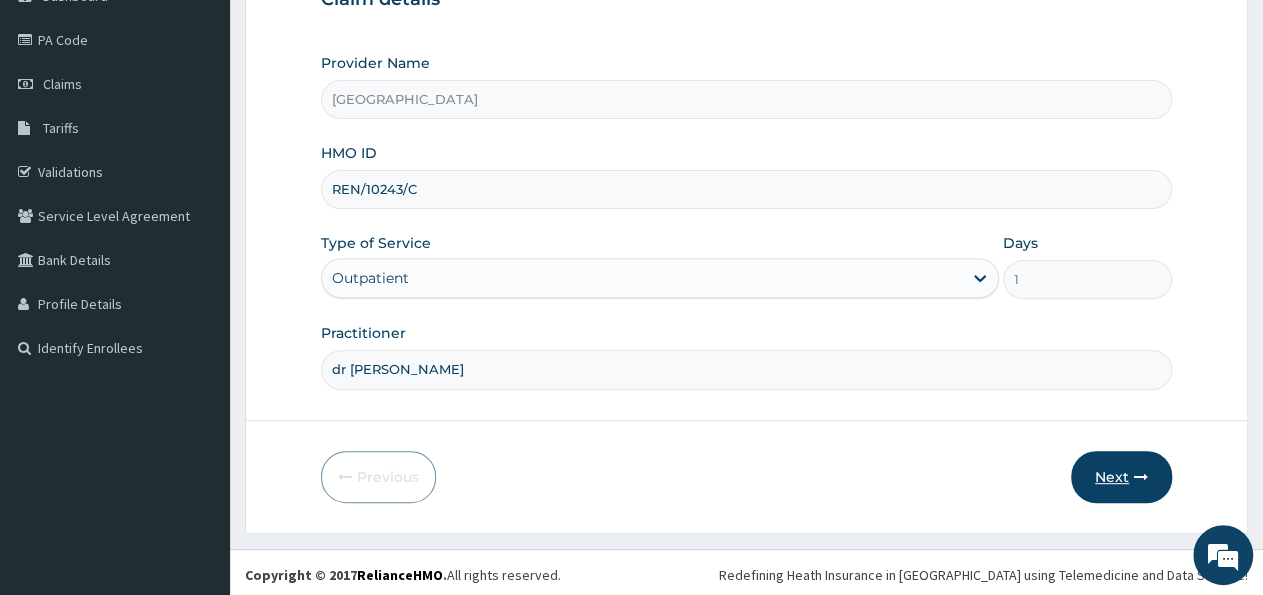 type on "dr alex" 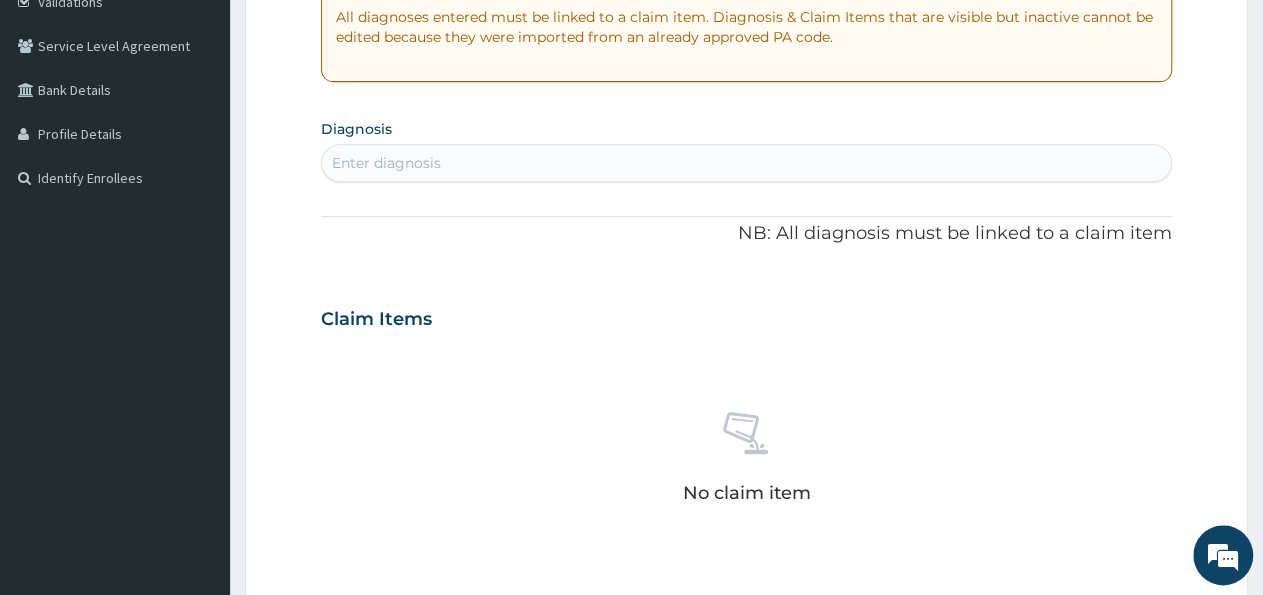 scroll, scrollTop: 430, scrollLeft: 0, axis: vertical 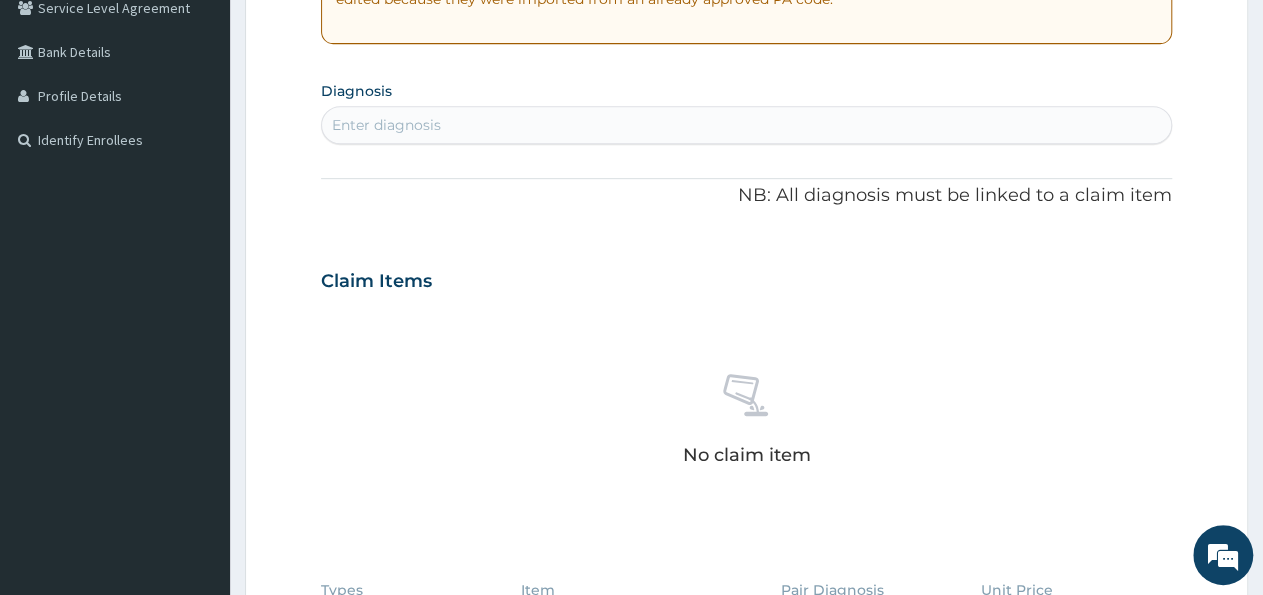click on "Enter diagnosis" at bounding box center [746, 125] 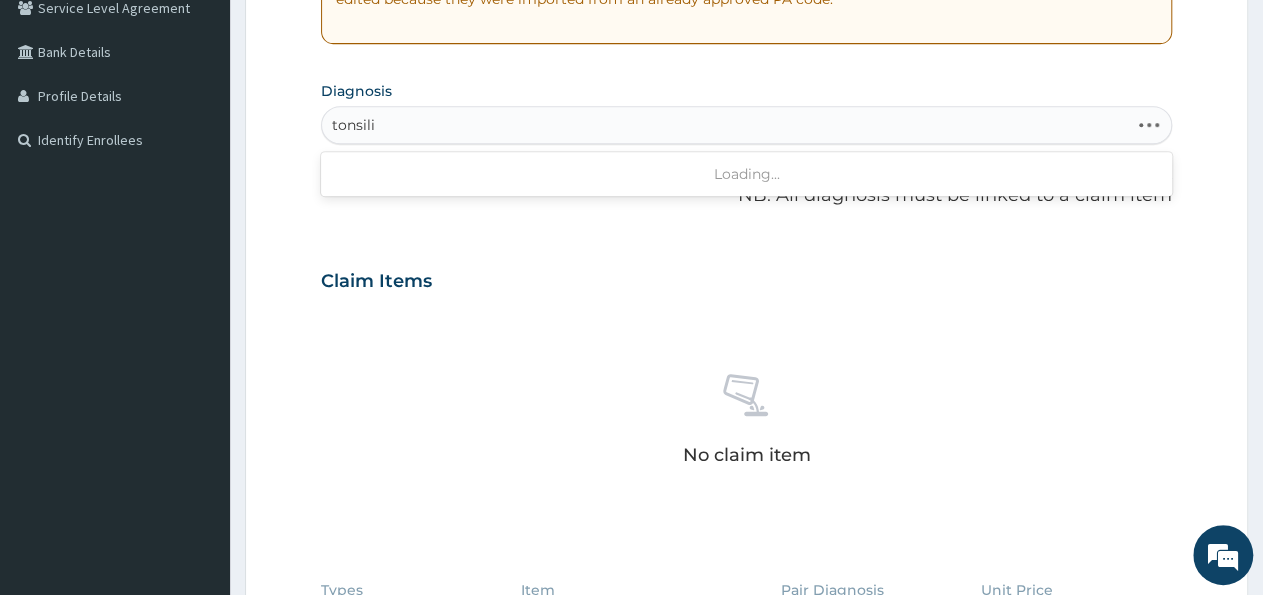 type on "tonsil" 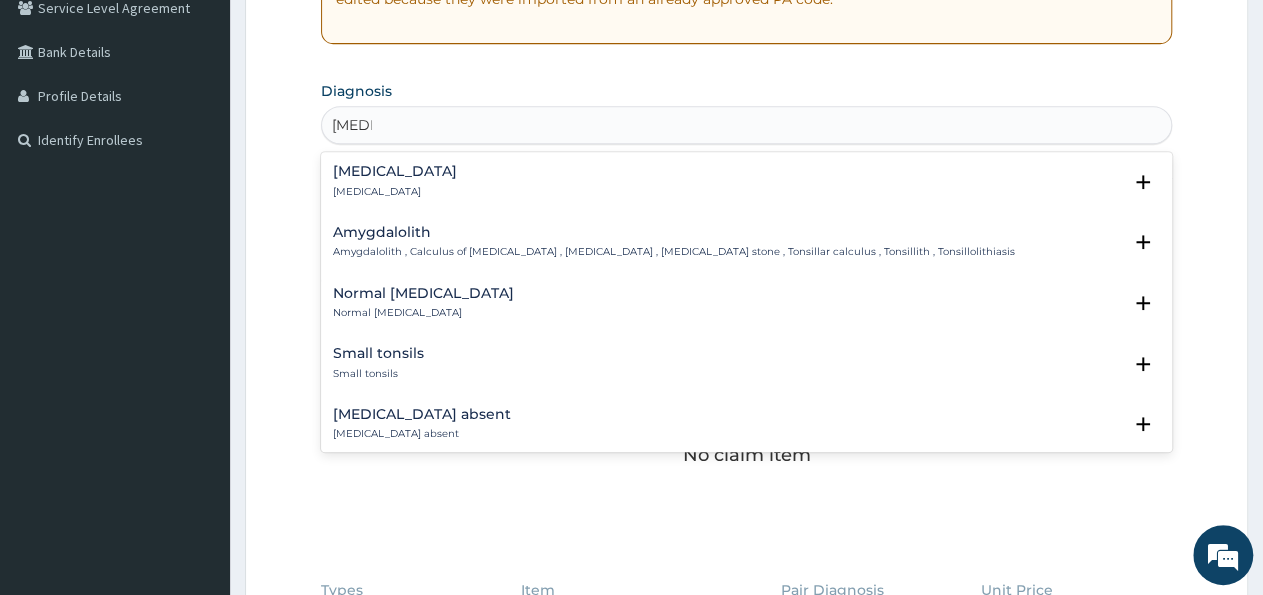 click on "Tonsillitis Tonsillitis Select Status Query Query covers suspected (?), Keep in view (kiv), Ruled out (r/o) Confirmed" at bounding box center (746, 186) 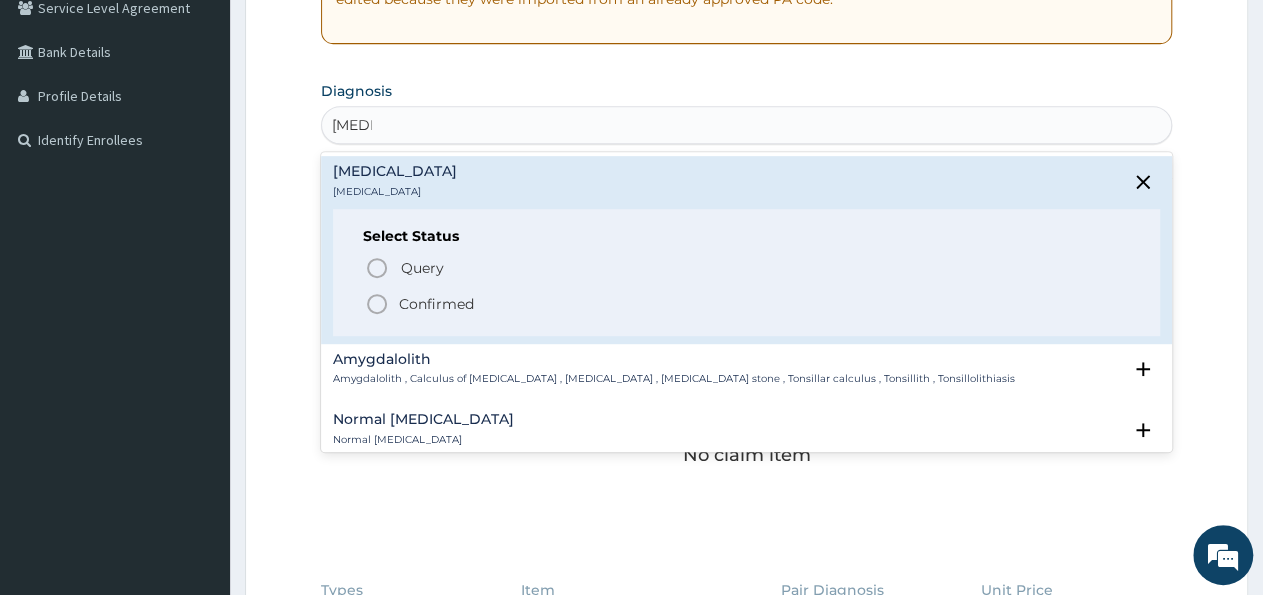 click on "Confirmed" at bounding box center (436, 304) 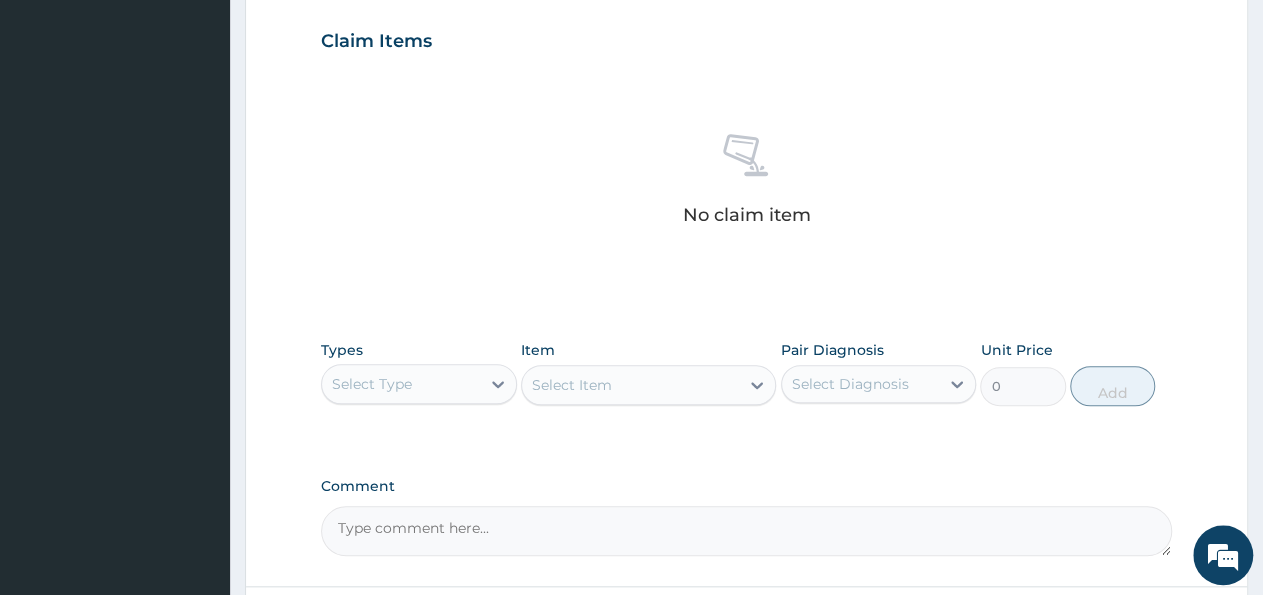 scroll, scrollTop: 742, scrollLeft: 0, axis: vertical 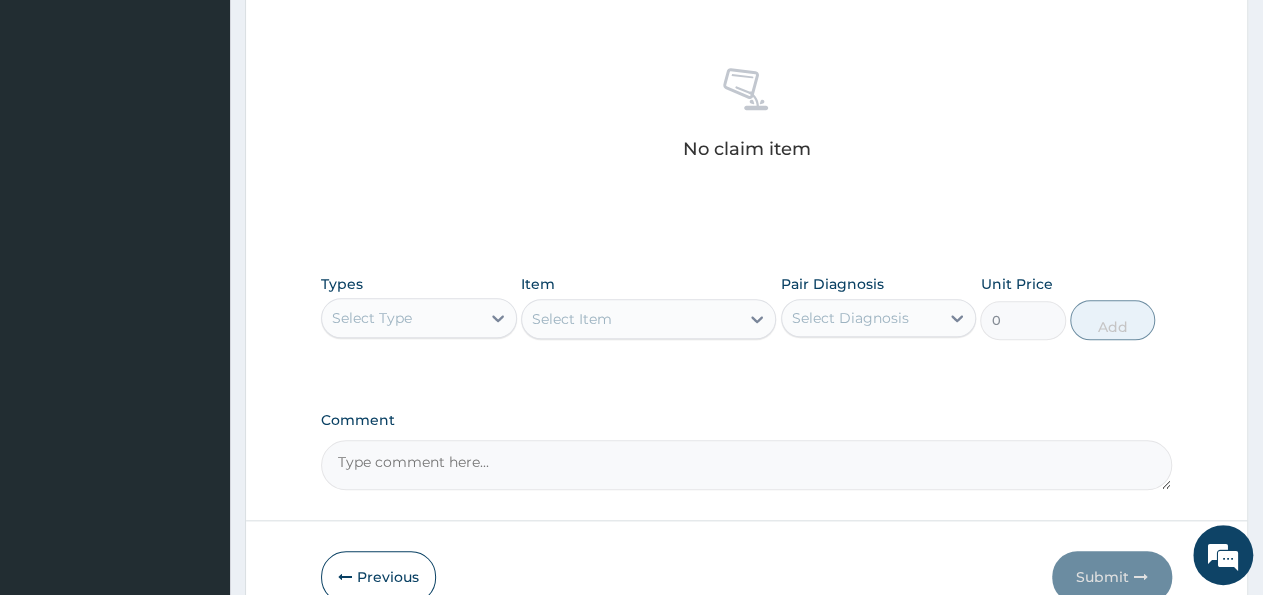click on "Select Type" at bounding box center (401, 318) 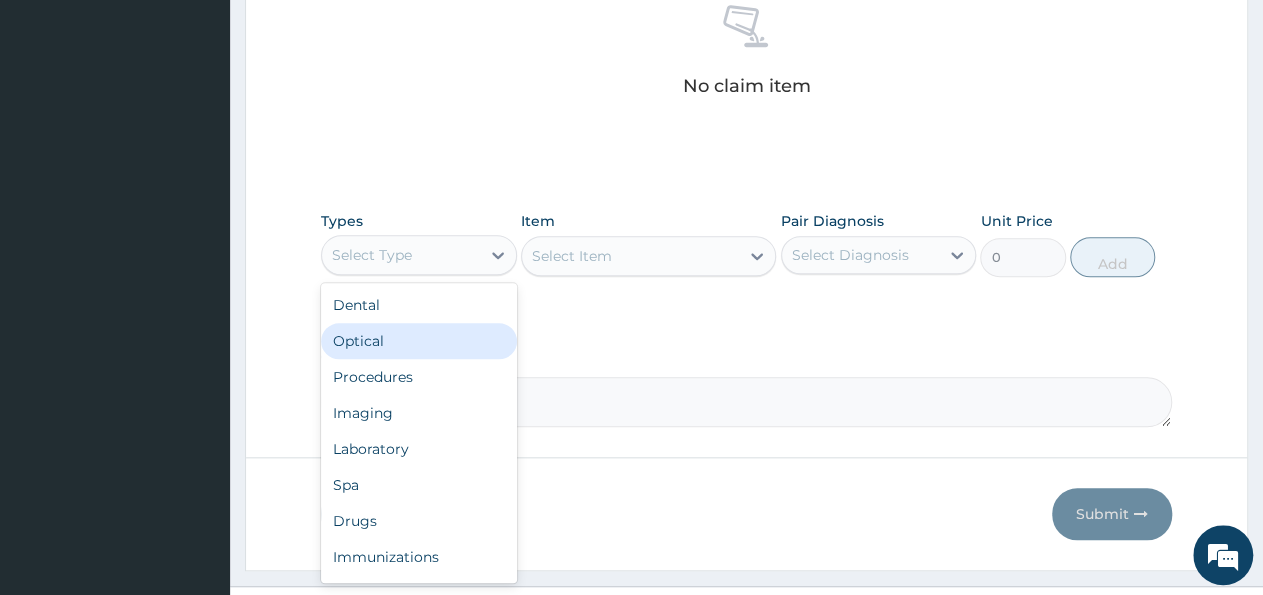 scroll, scrollTop: 843, scrollLeft: 0, axis: vertical 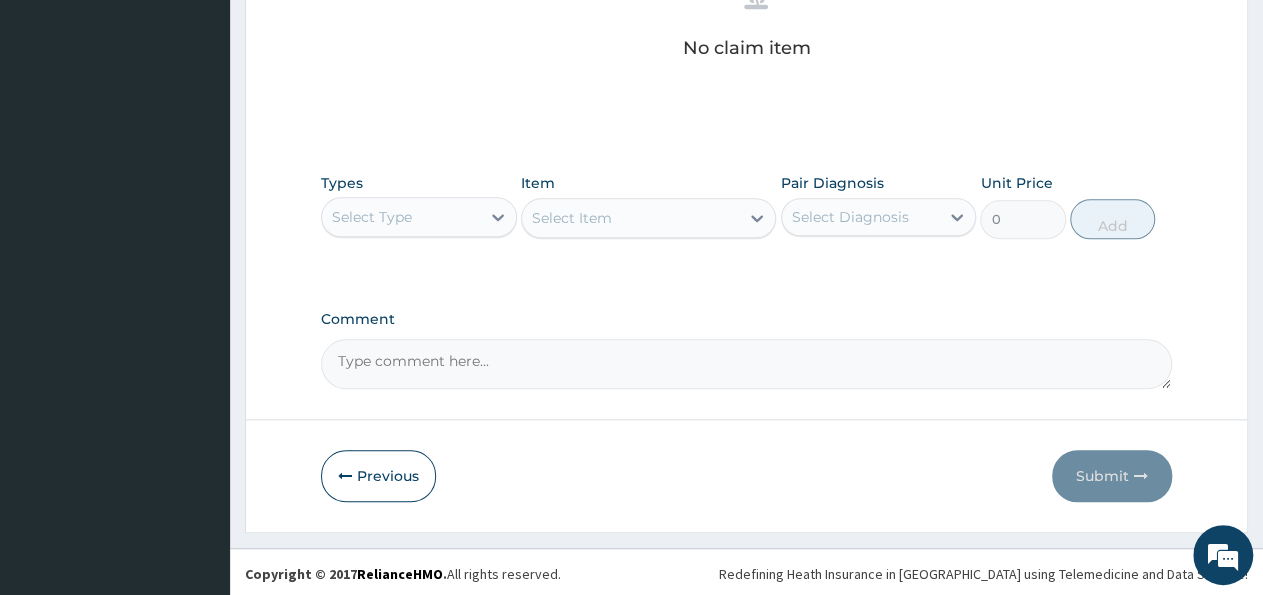 click on "PA Code / Prescription Code Enter Code(Secondary Care Only) Encounter Date DD-MM-YYYY Important Notice Please enter PA codes before entering items that are not attached to a PA code   All diagnoses entered must be linked to a claim item. Diagnosis & Claim Items that are visible but inactive cannot be edited because they were imported from an already approved PA code. Diagnosis Tonsillitis Confirmed NB: All diagnosis must be linked to a claim item Claim Items No claim item Types Select Type Item Select Item Pair Diagnosis Select Diagnosis Unit Price 0 Add Comment" at bounding box center (746, -132) 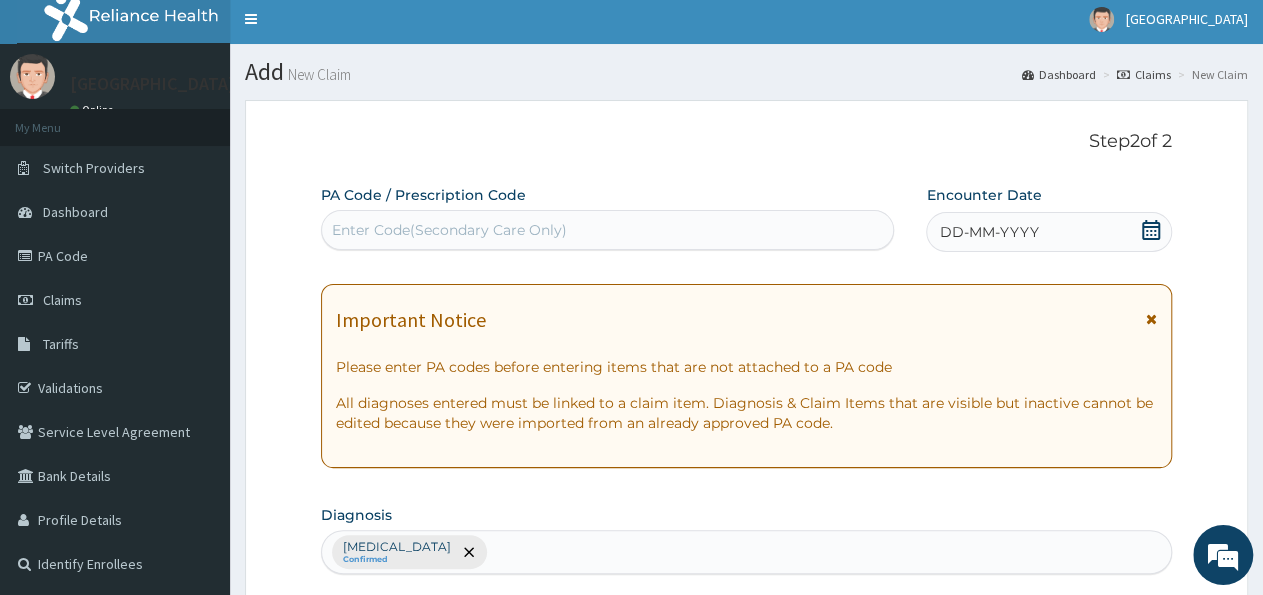 scroll, scrollTop: 0, scrollLeft: 0, axis: both 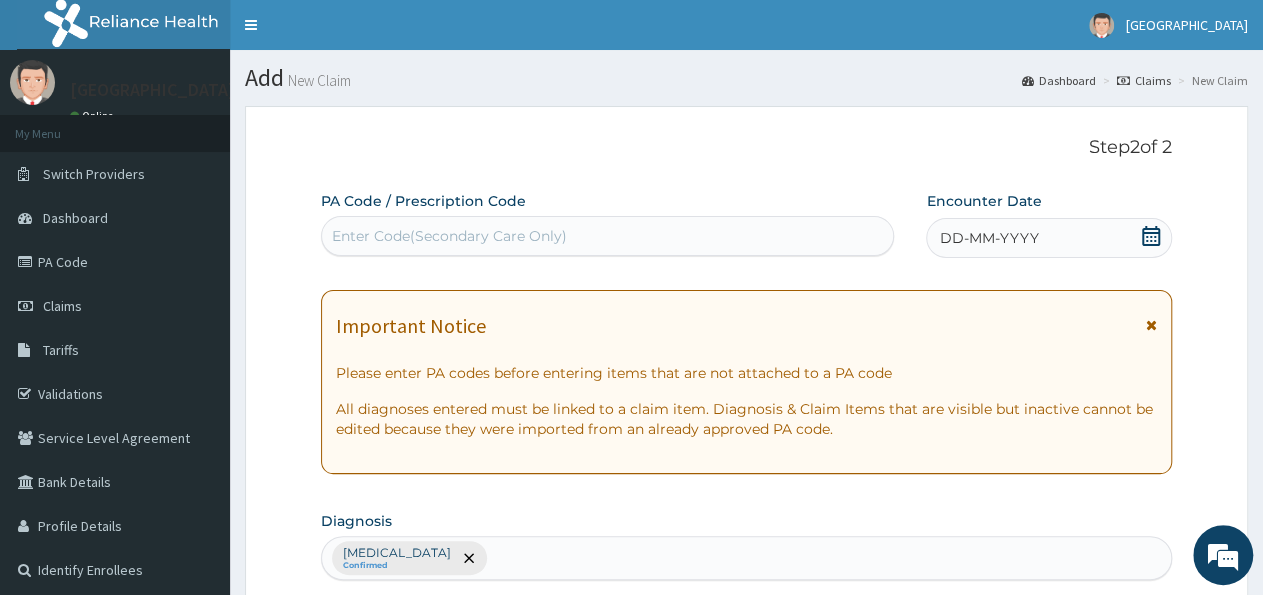 click on "Enter Code(Secondary Care Only)" at bounding box center [449, 236] 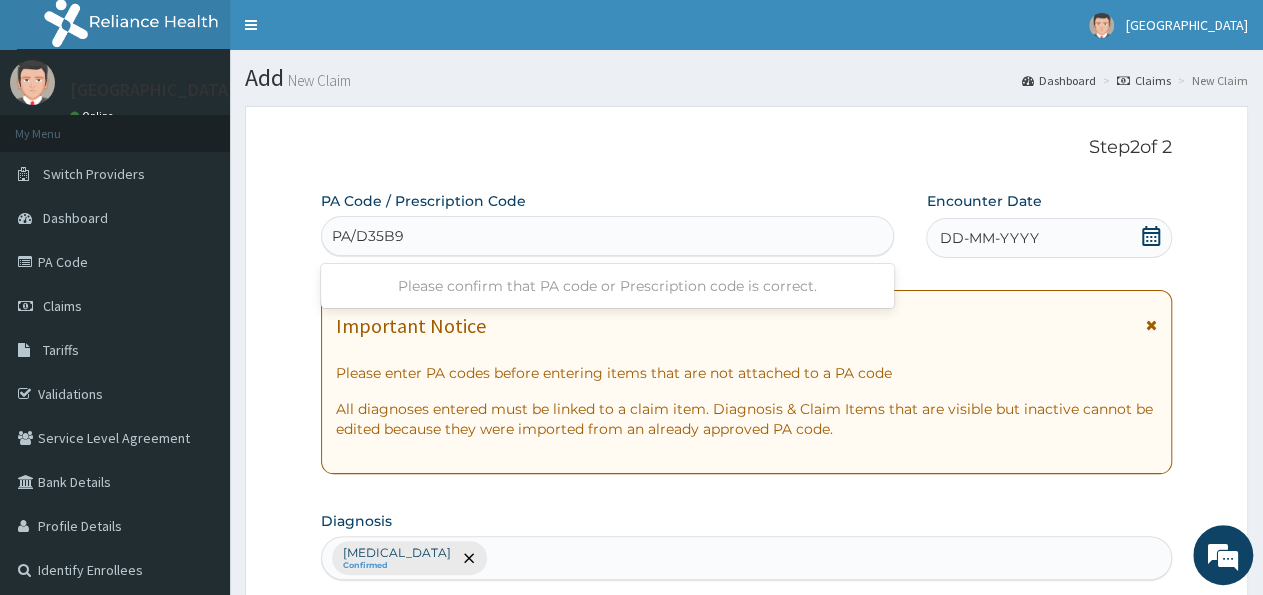 type on "PA/D35B96" 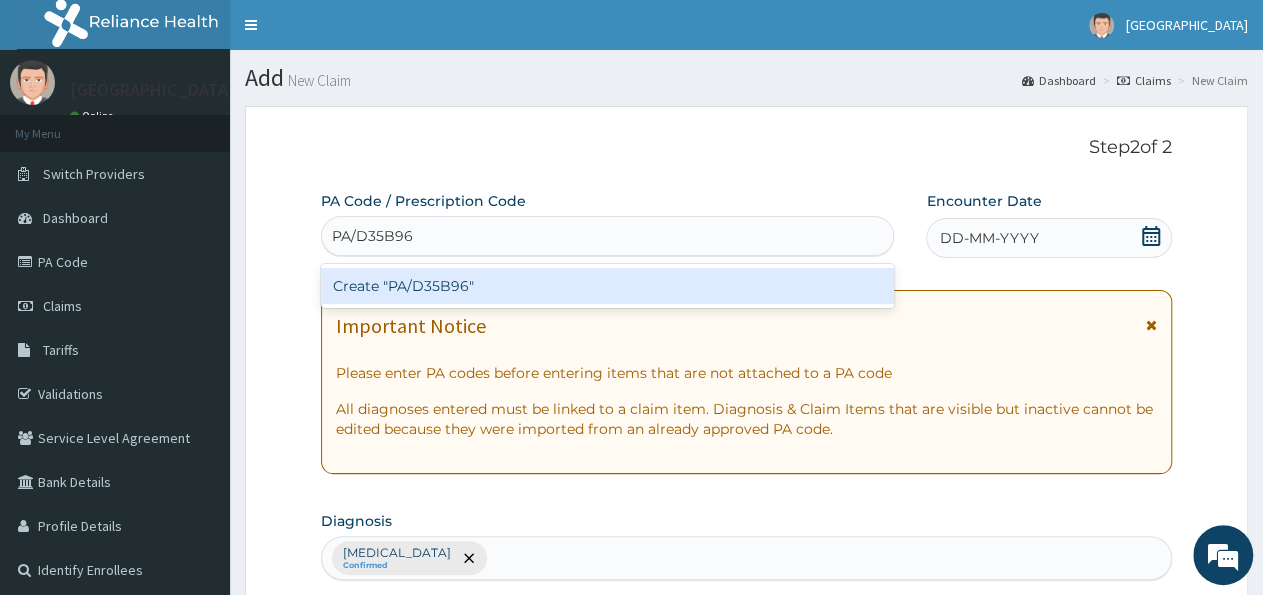 click on "Create "PA/D35B96"" at bounding box center (607, 286) 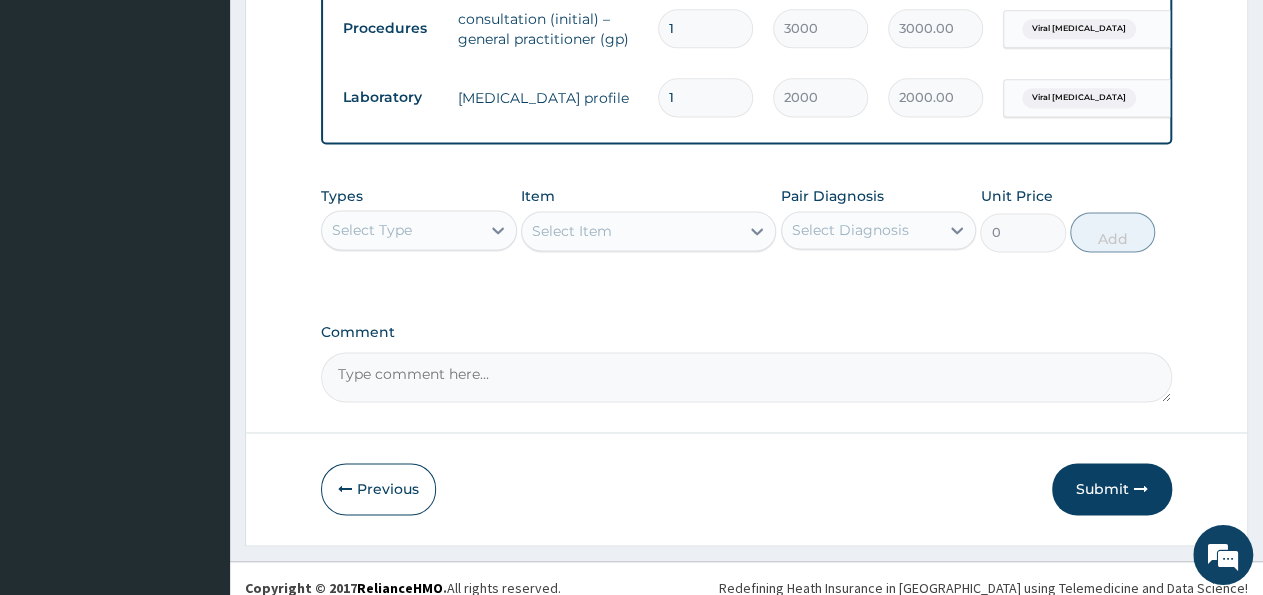 scroll, scrollTop: 1328, scrollLeft: 0, axis: vertical 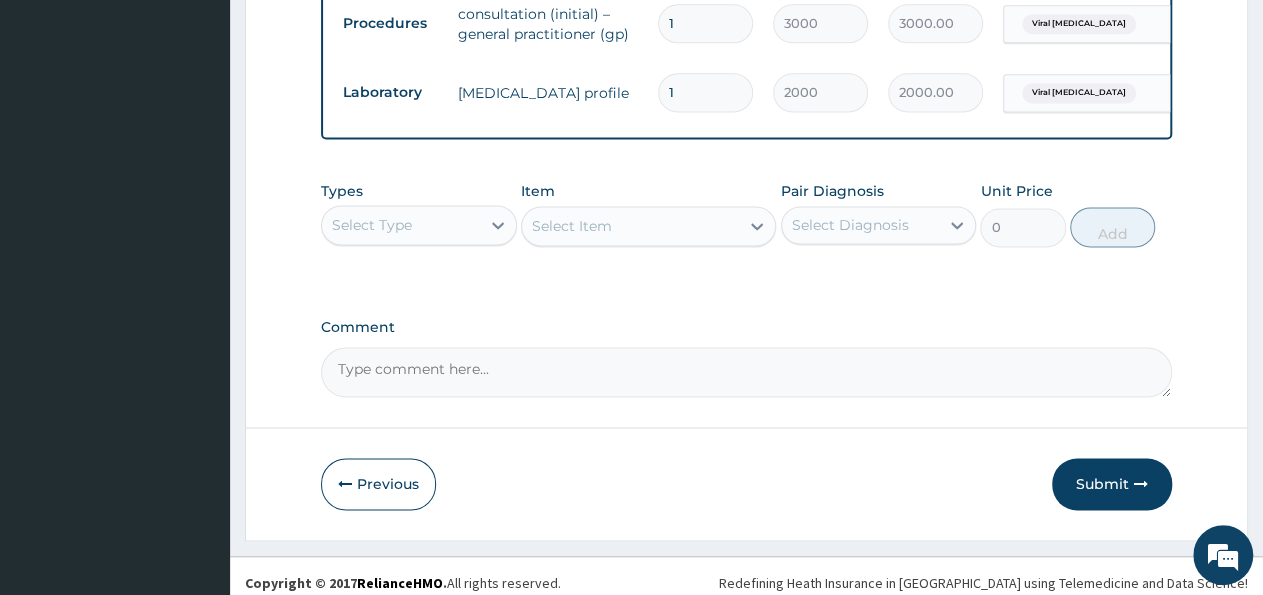 click on "Select Type" at bounding box center (401, 225) 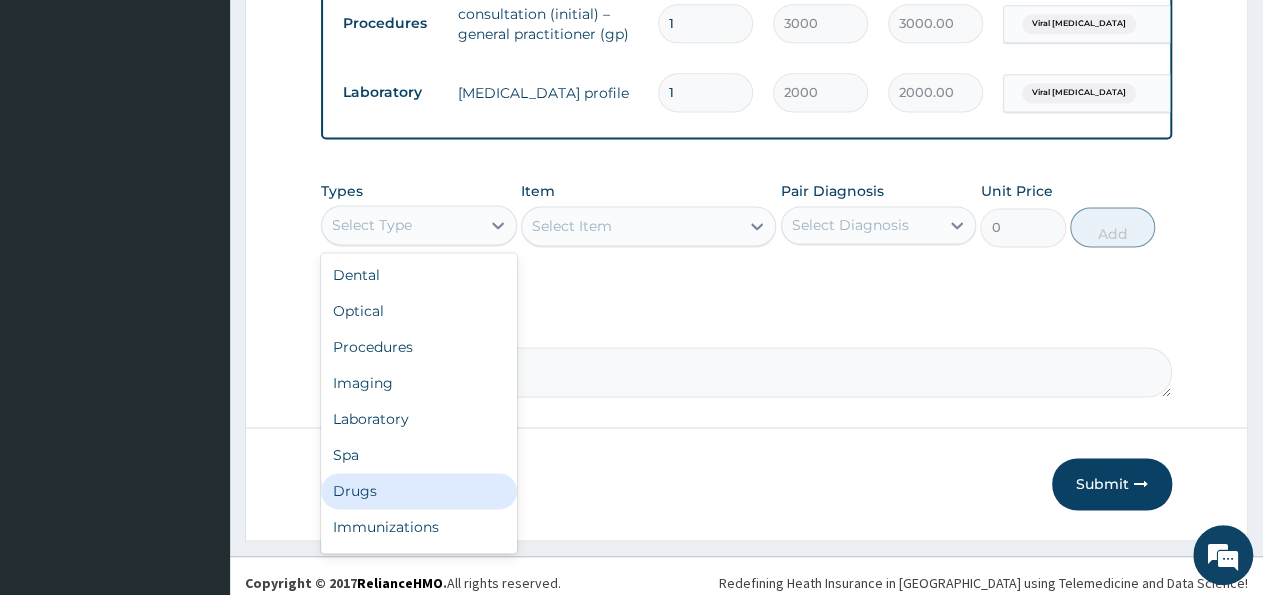 click on "Drugs" at bounding box center (419, 491) 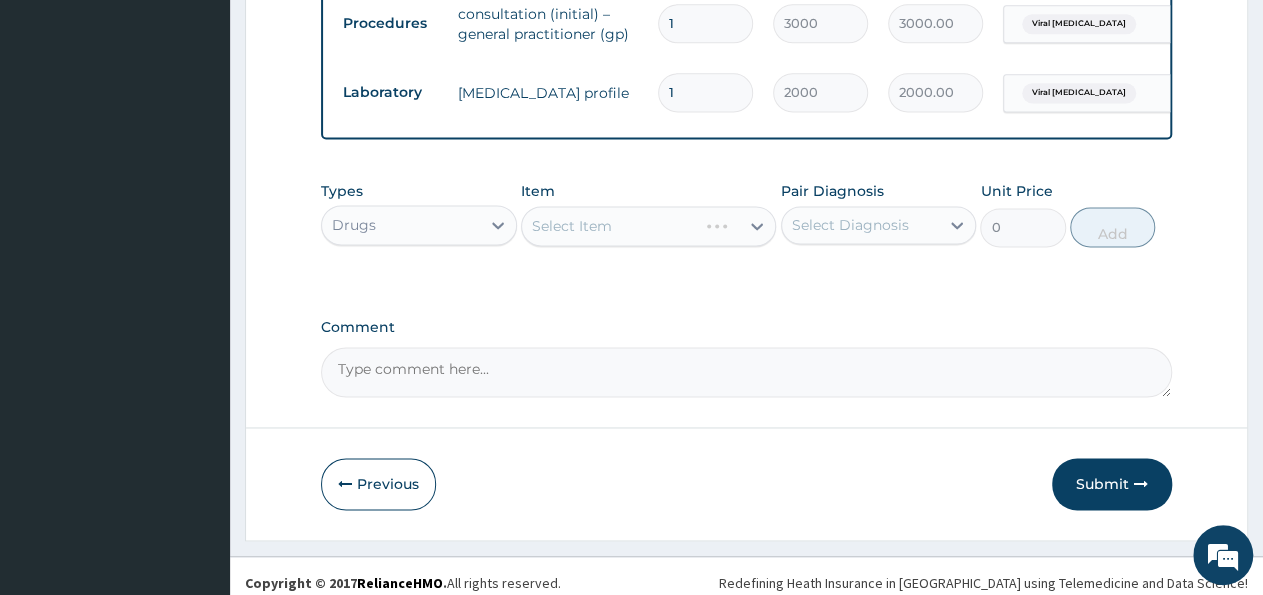 click on "Select Item" at bounding box center (648, 226) 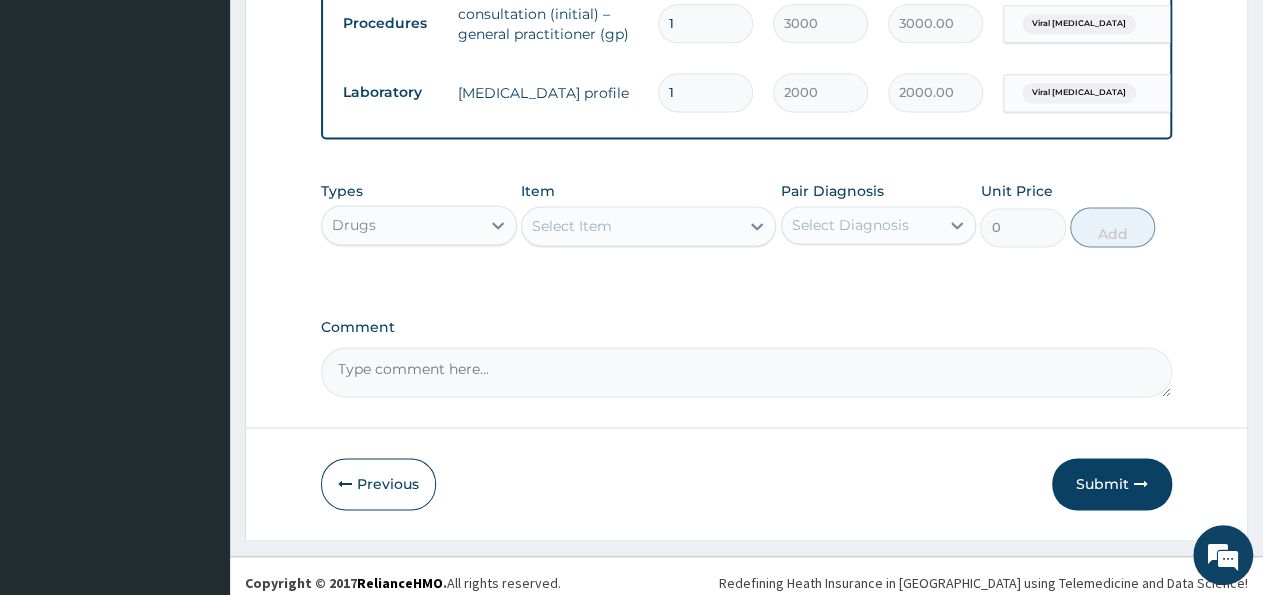 click on "Select Item" at bounding box center [630, 226] 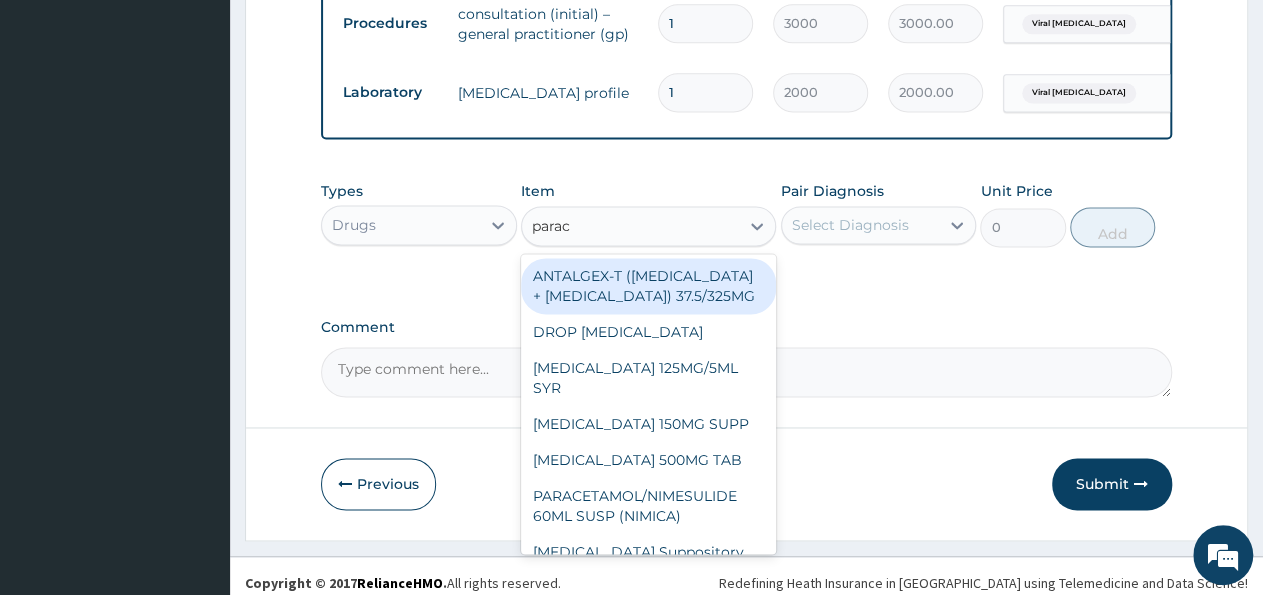 type on "parace" 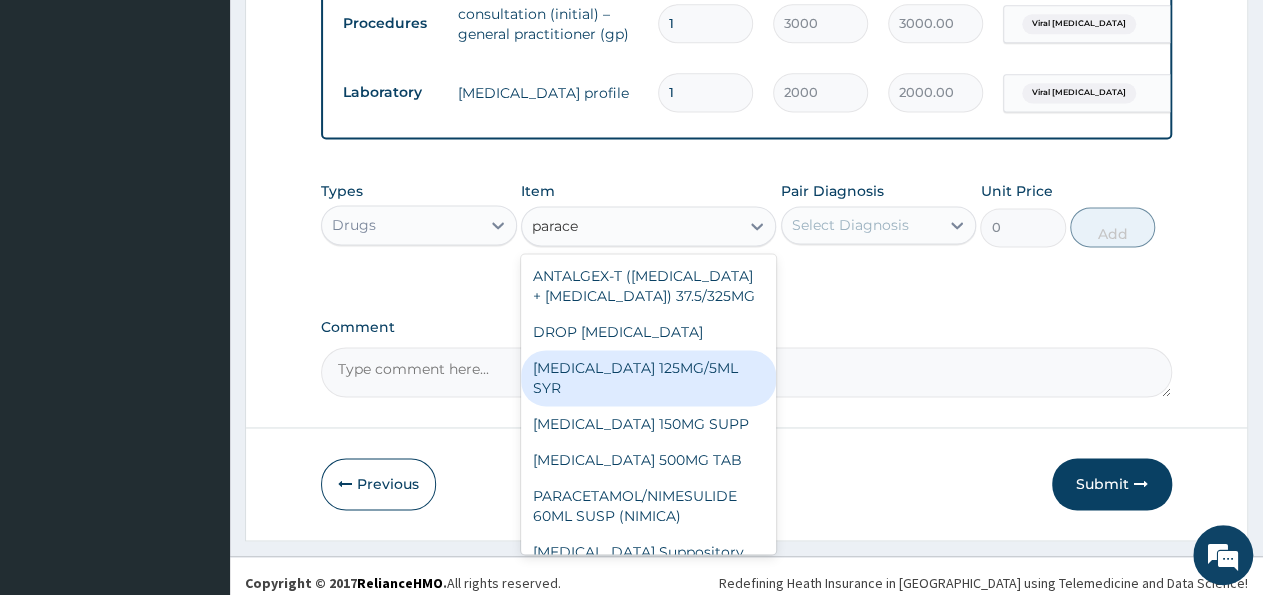 click on "PARACETAMOL 125MG/5ML SYR" at bounding box center (648, 378) 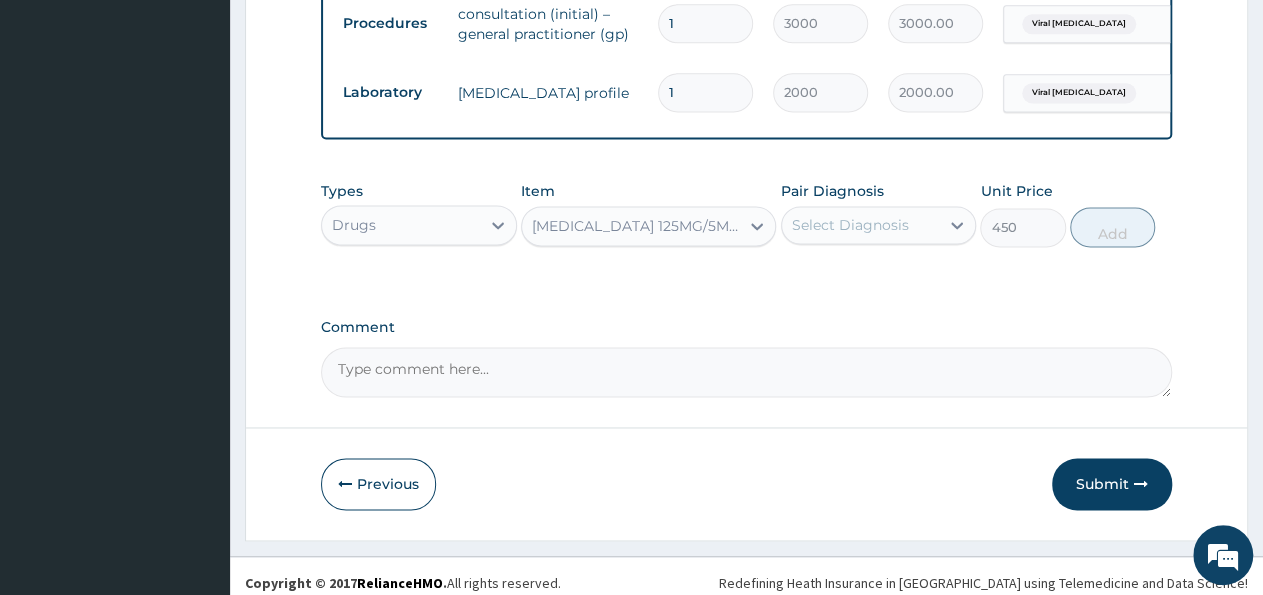 type 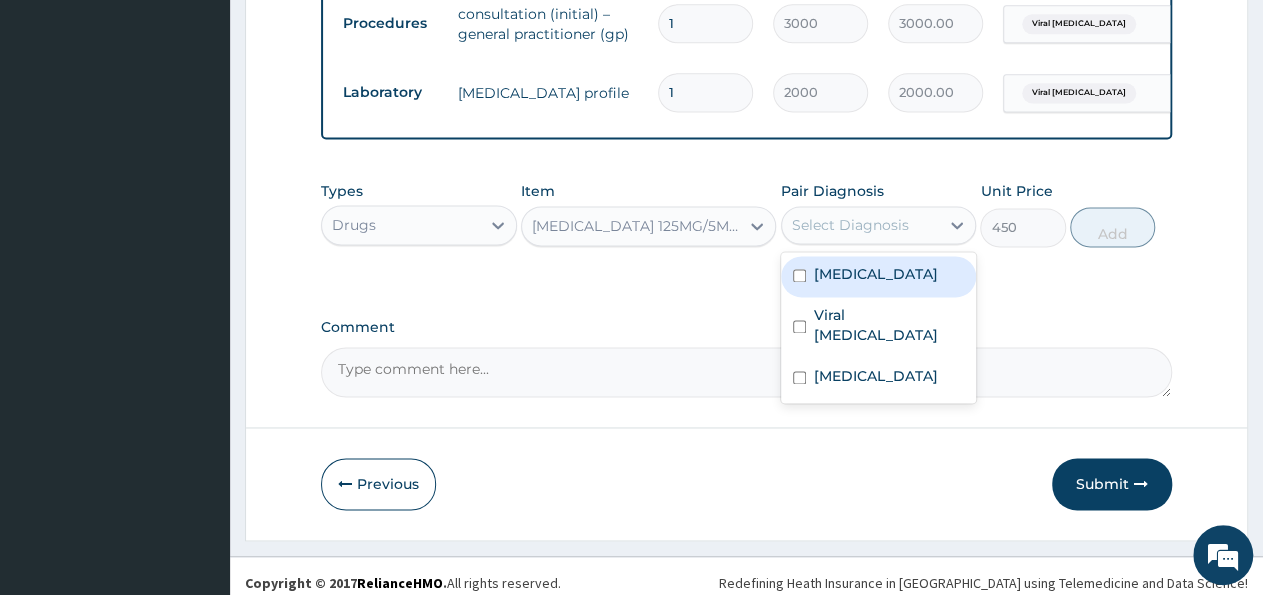 click on "Select Diagnosis" at bounding box center [861, 225] 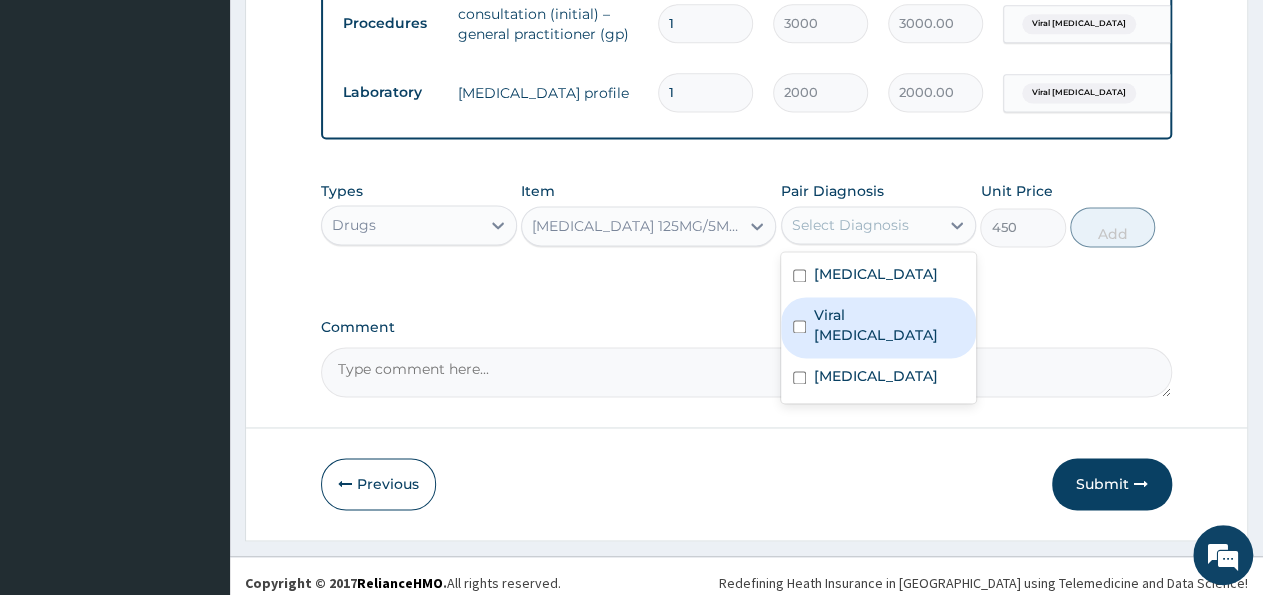 click on "Viral tonsillitis" at bounding box center (889, 325) 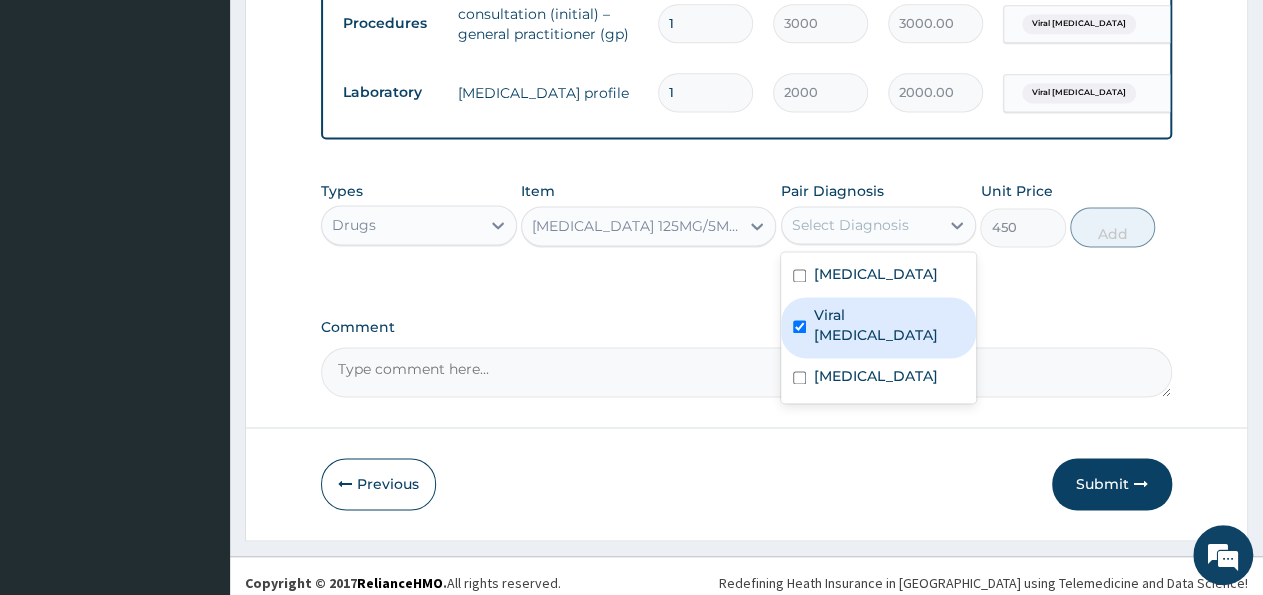 checkbox on "true" 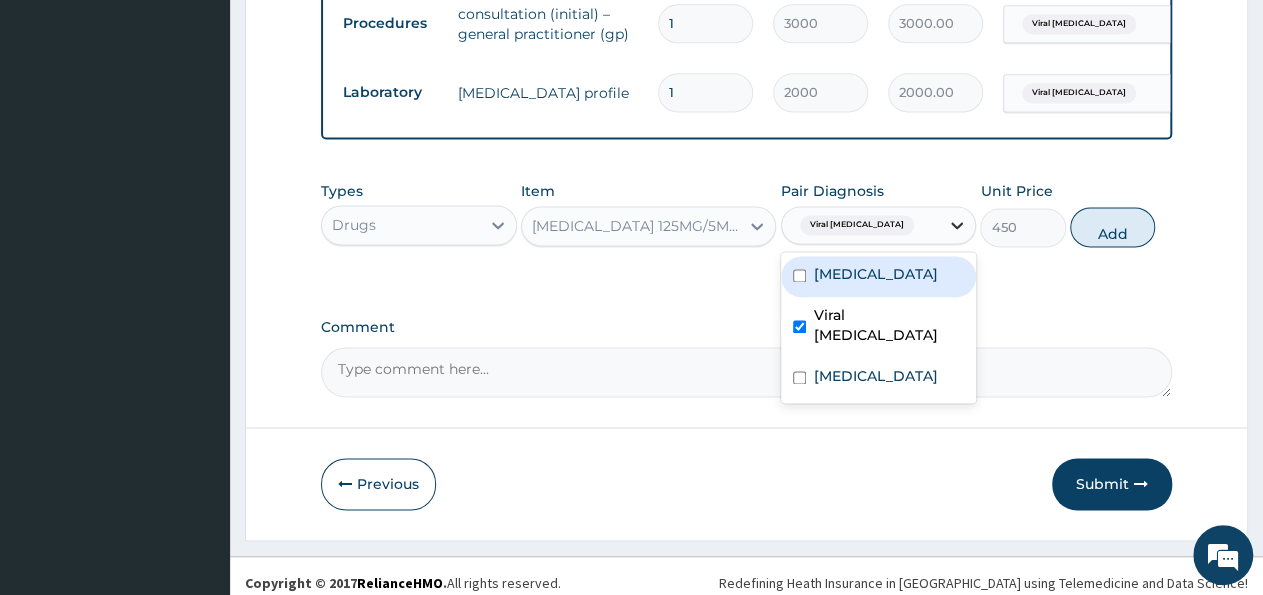 click 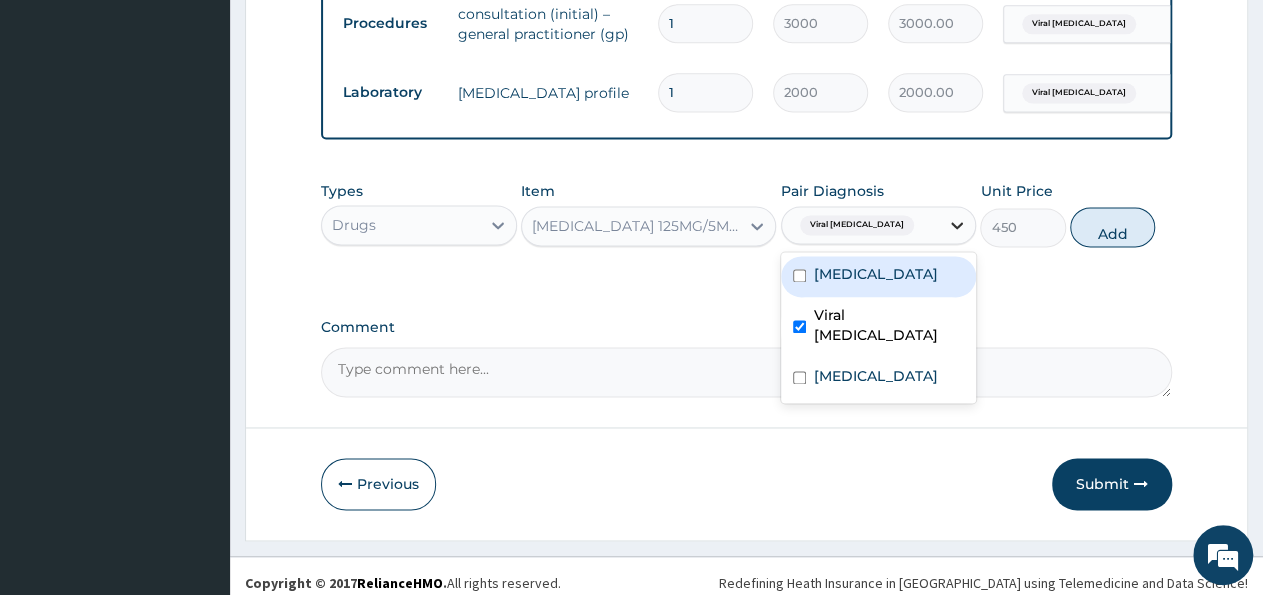 click 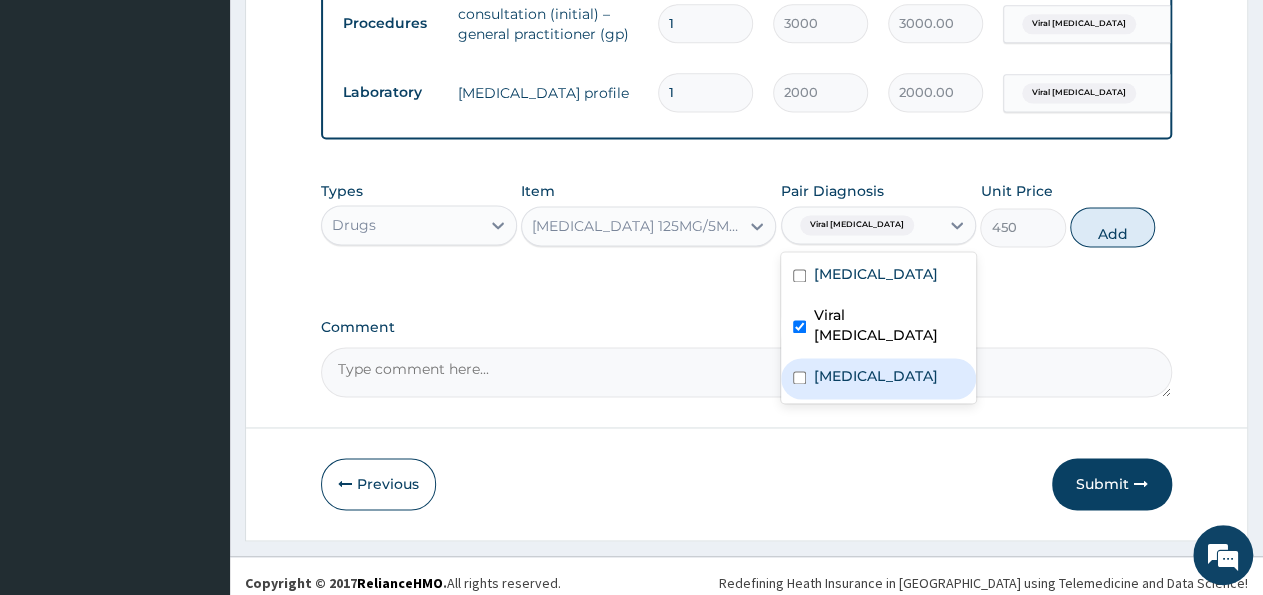 click on "Malaria" at bounding box center (876, 376) 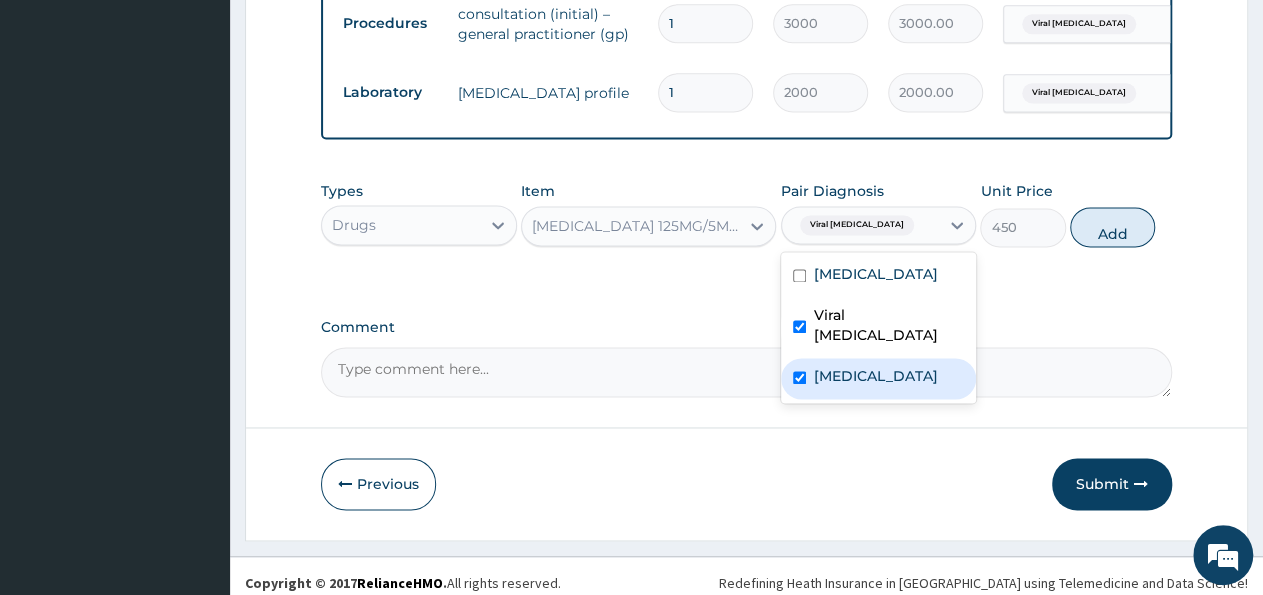 checkbox on "true" 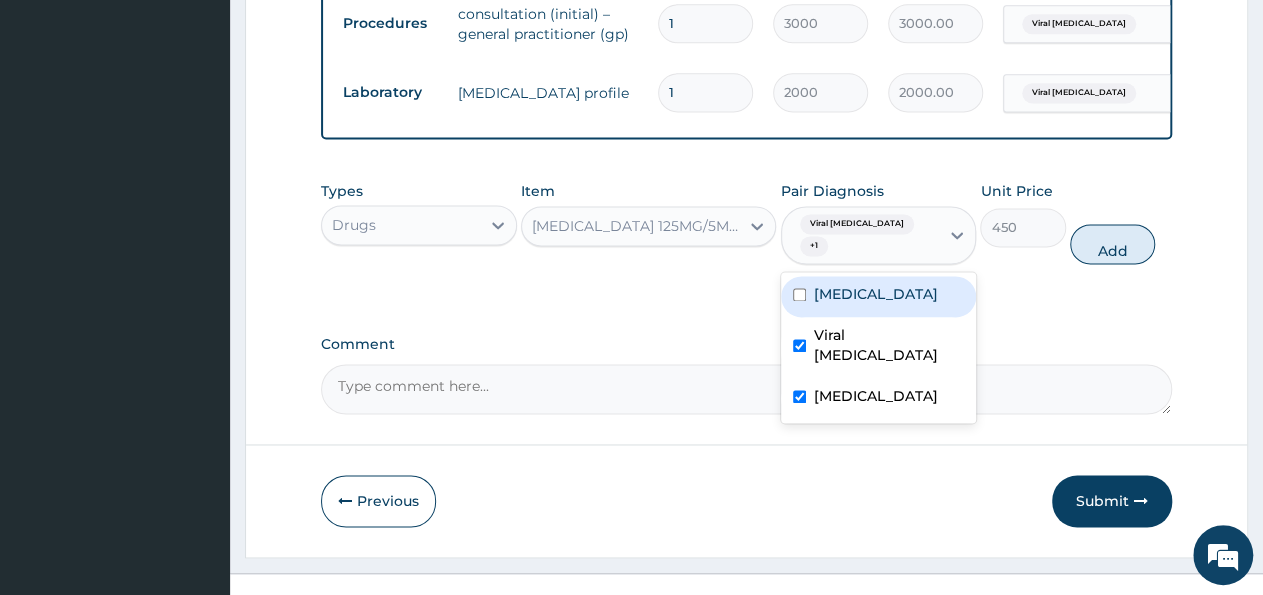 click on "PA Code / Prescription Code PA/D35B96 Encounter Date 11-07-2025 Important Notice Please enter PA codes before entering items that are not attached to a PA code   All diagnoses entered must be linked to a claim item. Diagnosis & Claim Items that are visible but inactive cannot be edited because they were imported from an already approved PA code. Diagnosis Tonsillitis Confirmed Viral tonsillitis confirmed Malaria query NB: All diagnosis must be linked to a claim item Claim Items Type Name Quantity Unit Price Total Price Pair Diagnosis Actions Drugs ibuprofen syrup 100mg/5ml 1 2160 2160.00 Viral tonsillitis Delete Drugs chlorphenamine 2mg/5ml syr (piriton) 1 540 540.00 Viral tonsillitis Delete Drugs camosunate powder 1-6 150mg 6 720 4320.00 Malaria  + 1 Delete Drugs cefuroxime  125mg/ml susp (zinnat) 1 5760 5760.00 Malaria  + 1 Delete Drugs vit c syrup 1 2500 2500.00 Viral tonsillitis Delete Drugs paracetamol 150mg supp 1 180 180.00 Malaria  + 1 Delete Laboratory blood count; haemoglobin automated complete cbc" at bounding box center (746, -362) 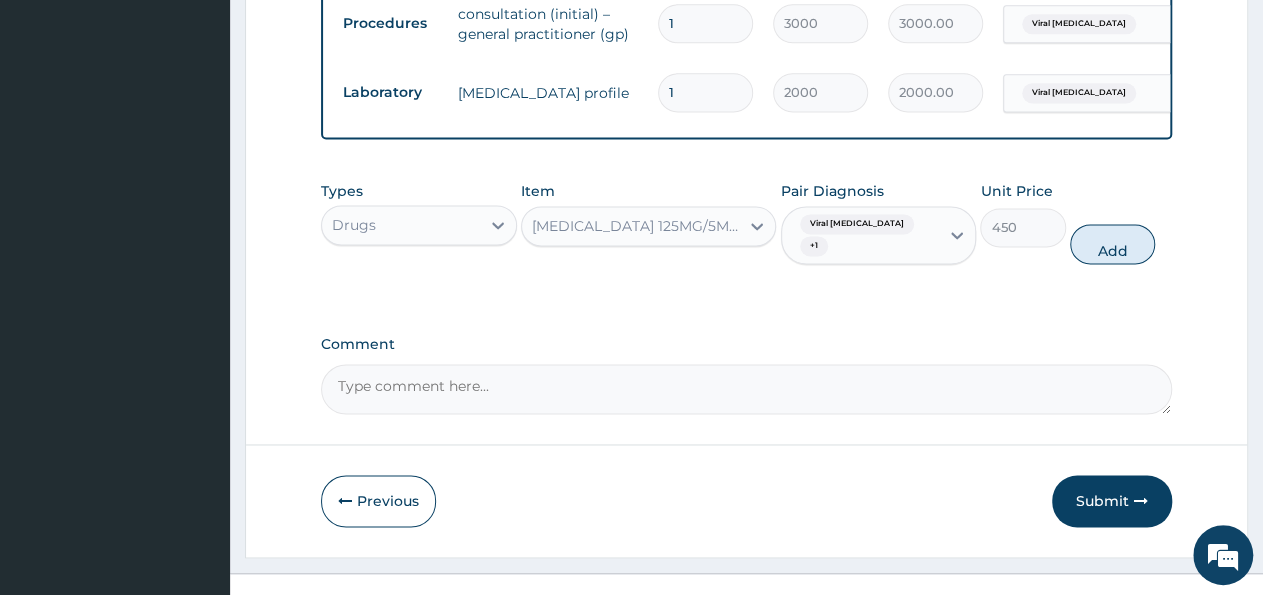 click on "PARACETAMOL 125MG/5ML SYR" at bounding box center (636, 226) 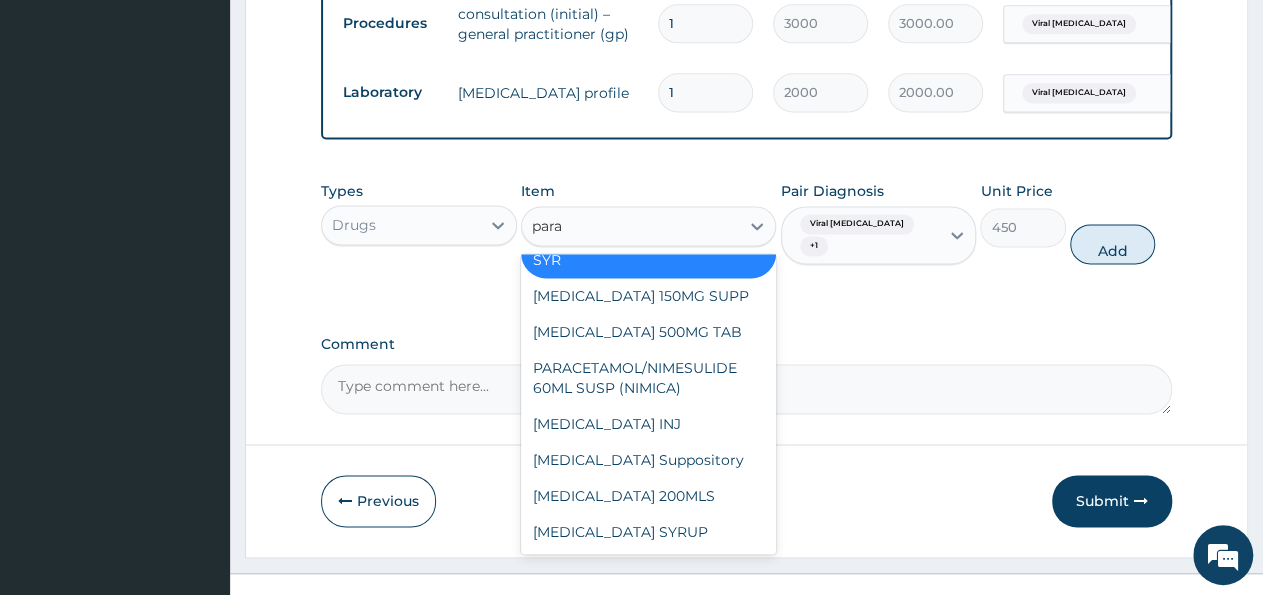 scroll, scrollTop: 0, scrollLeft: 0, axis: both 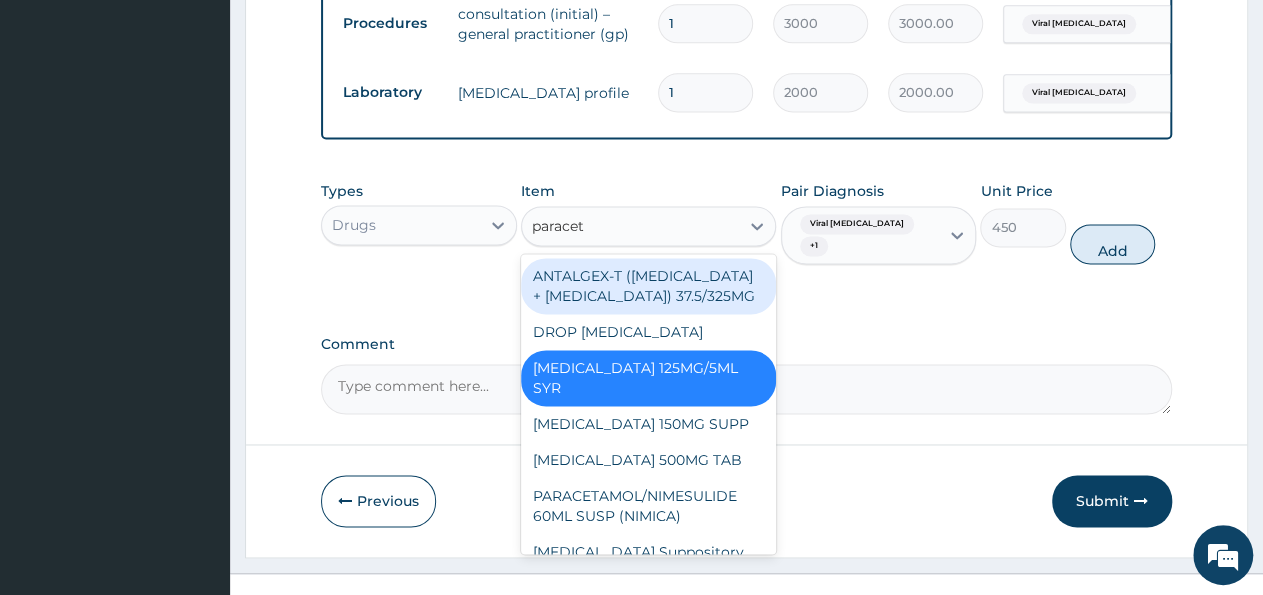 type on "paraceta" 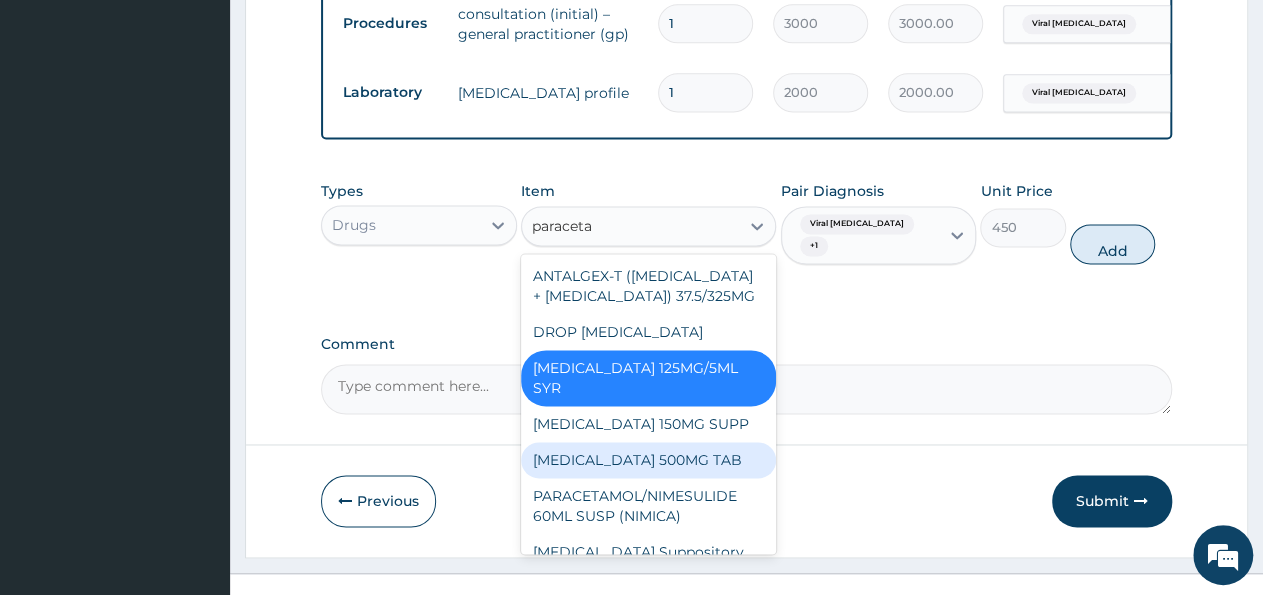 scroll, scrollTop: 56, scrollLeft: 0, axis: vertical 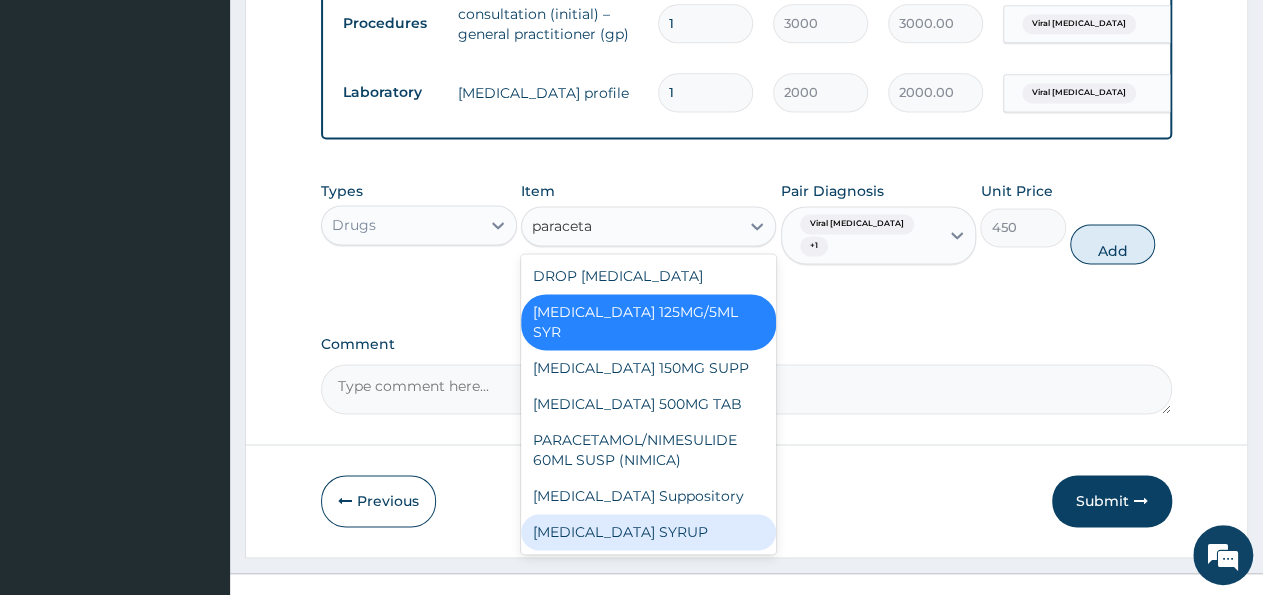 click on "PARACETAMOL SYRUP" at bounding box center (648, 532) 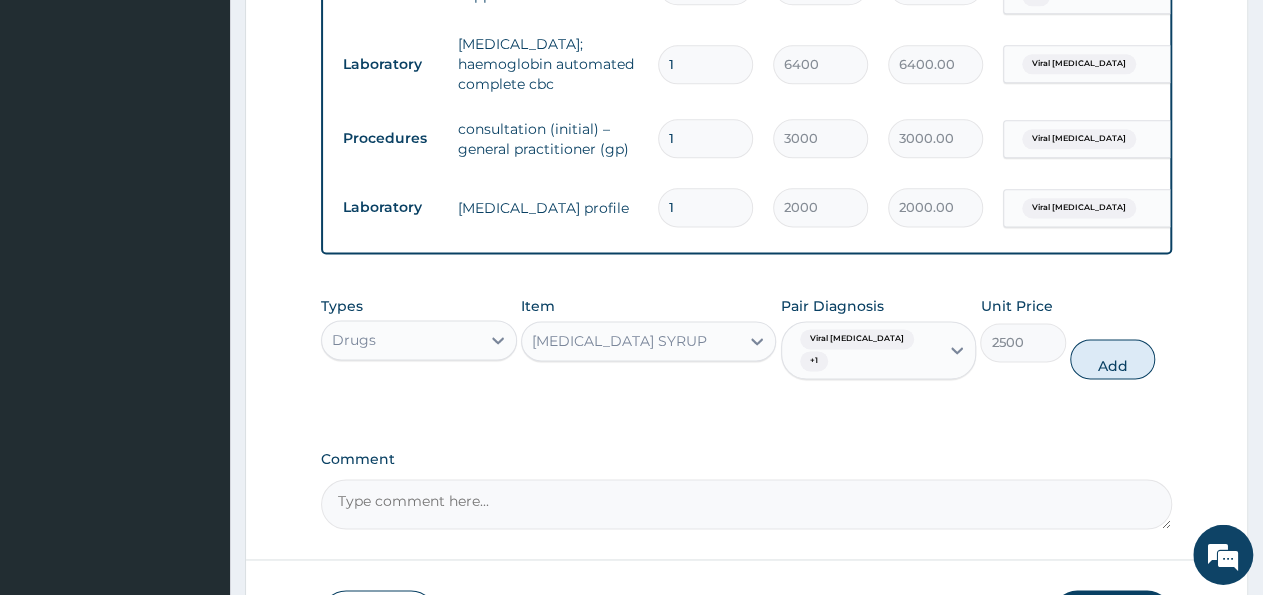 scroll, scrollTop: 1224, scrollLeft: 0, axis: vertical 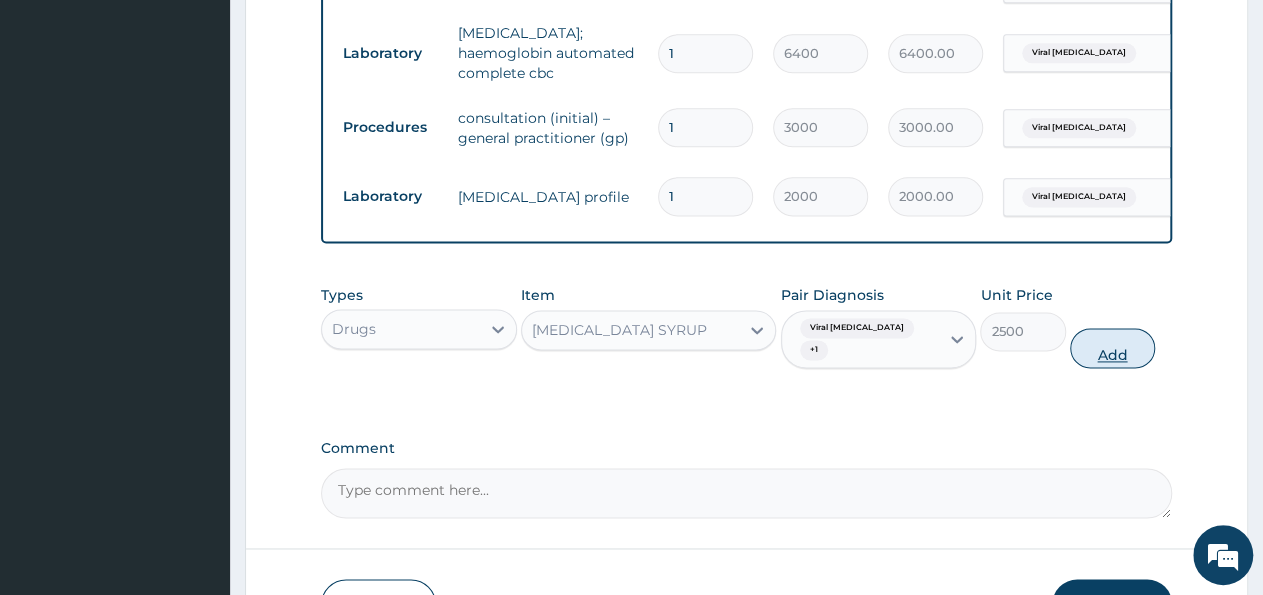 click on "Add" at bounding box center [1112, 348] 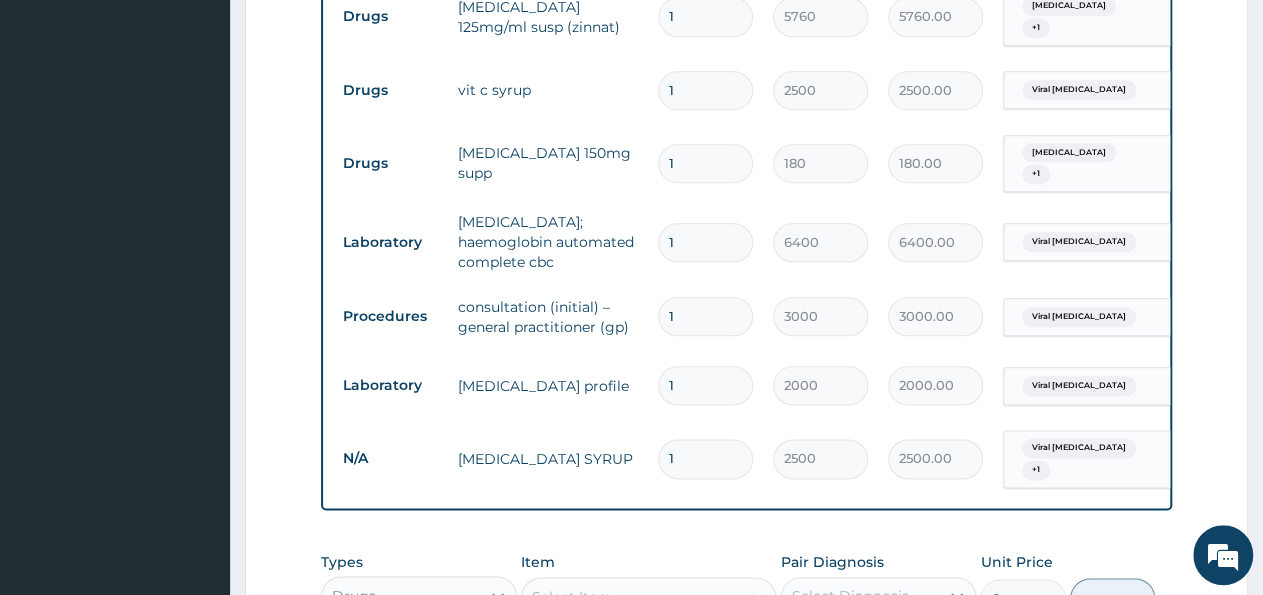 scroll, scrollTop: 912, scrollLeft: 0, axis: vertical 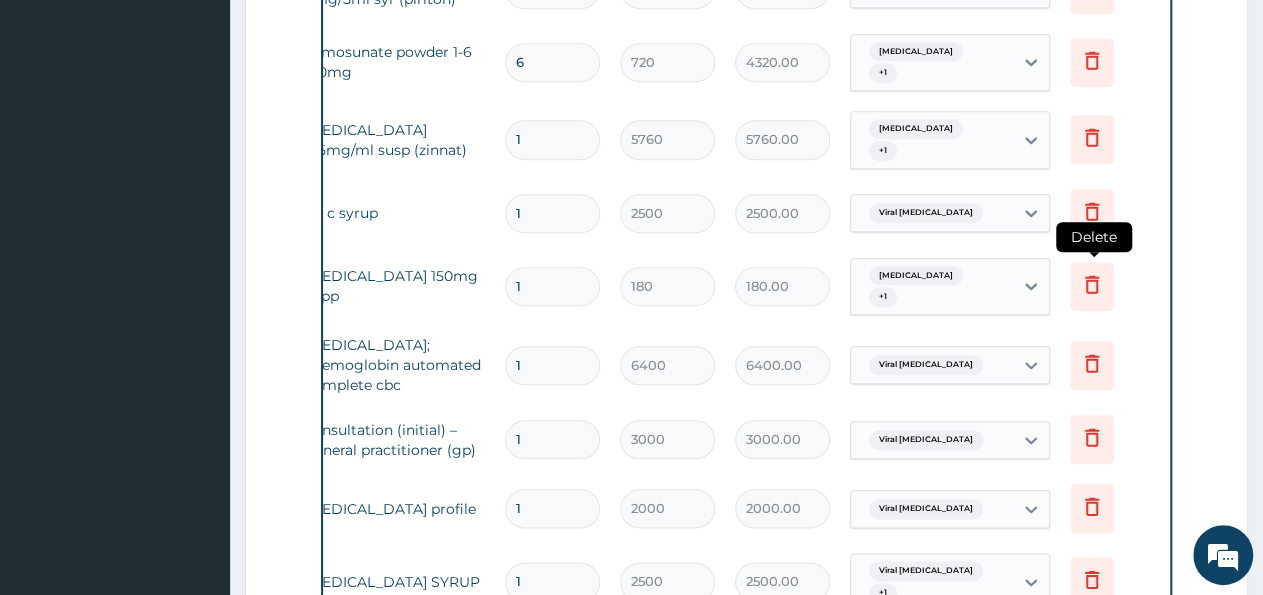 click at bounding box center (1092, 286) 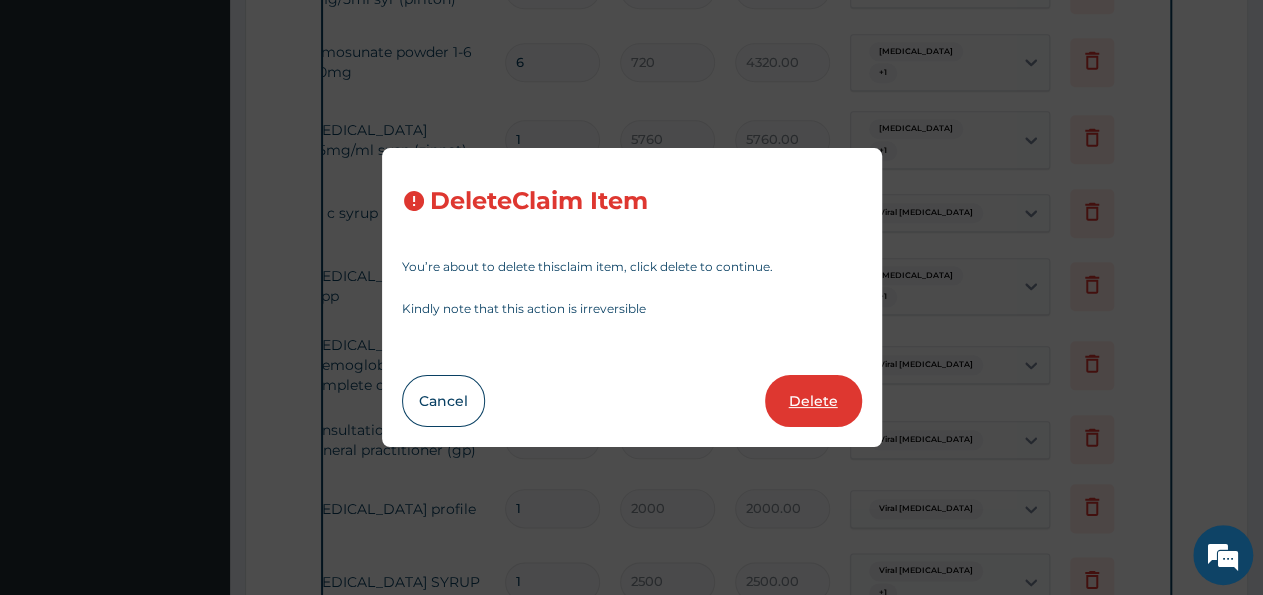 click on "Delete" at bounding box center [813, 401] 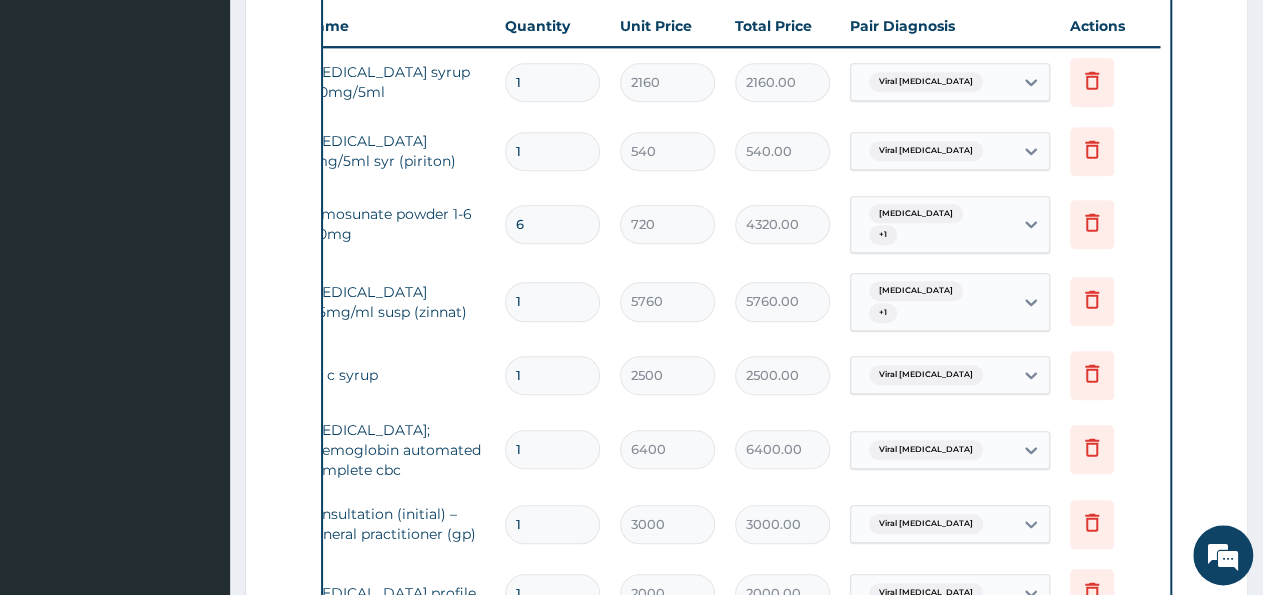 scroll, scrollTop: 912, scrollLeft: 0, axis: vertical 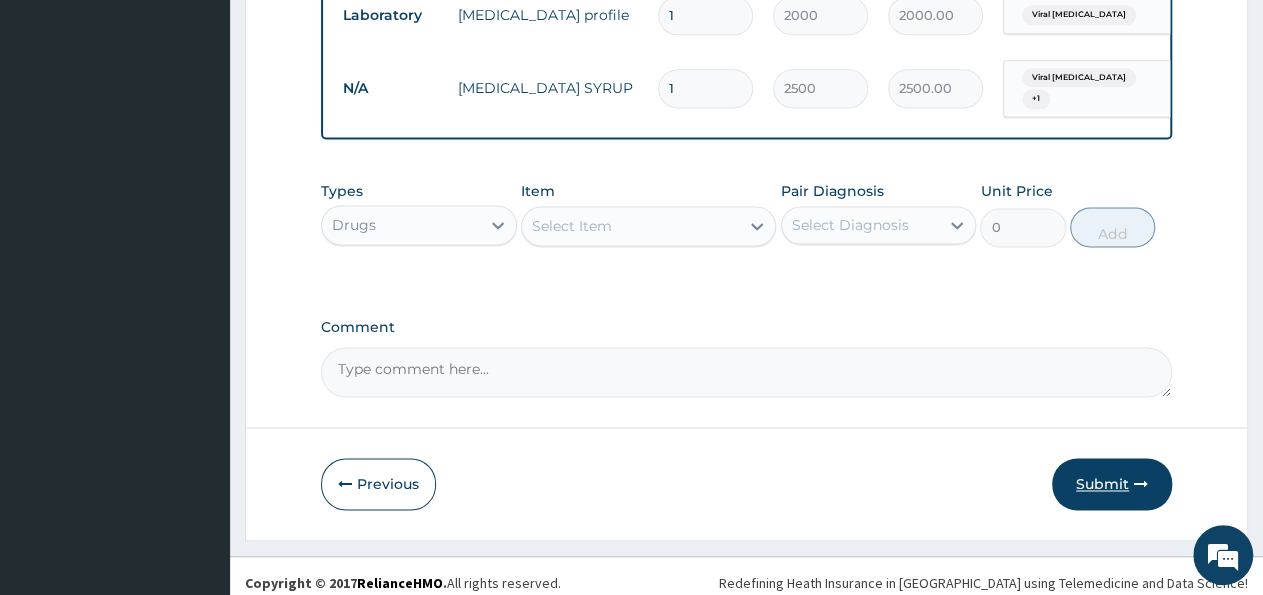 click on "Submit" at bounding box center (1112, 484) 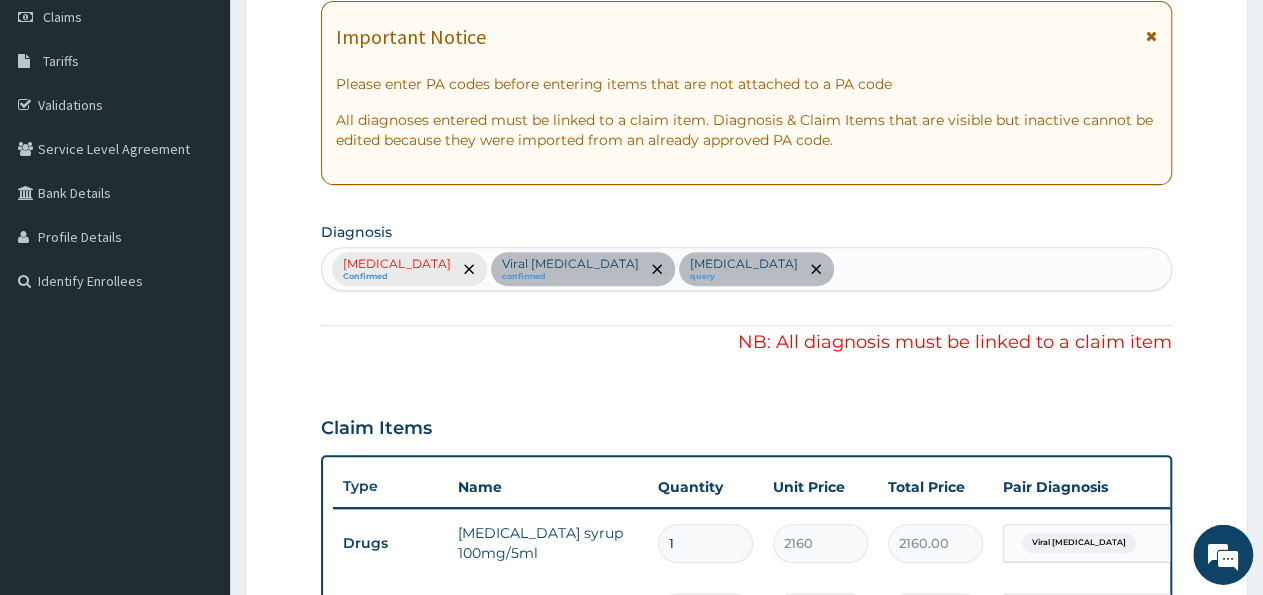 scroll, scrollTop: 288, scrollLeft: 0, axis: vertical 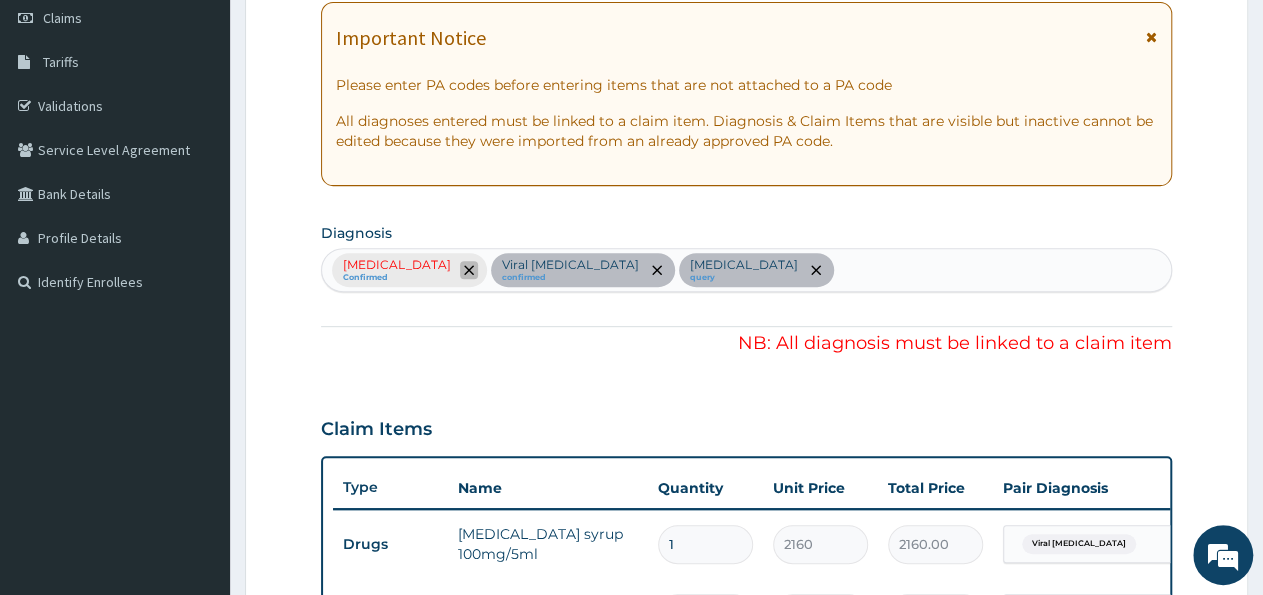click 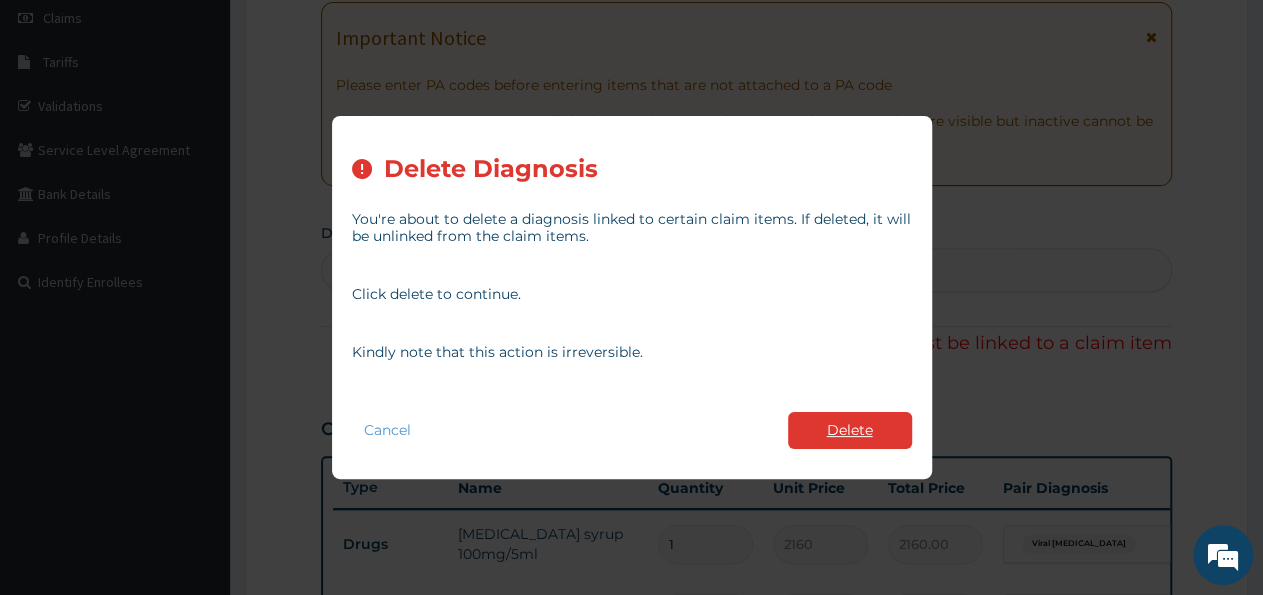 click on "Delete" at bounding box center [850, 430] 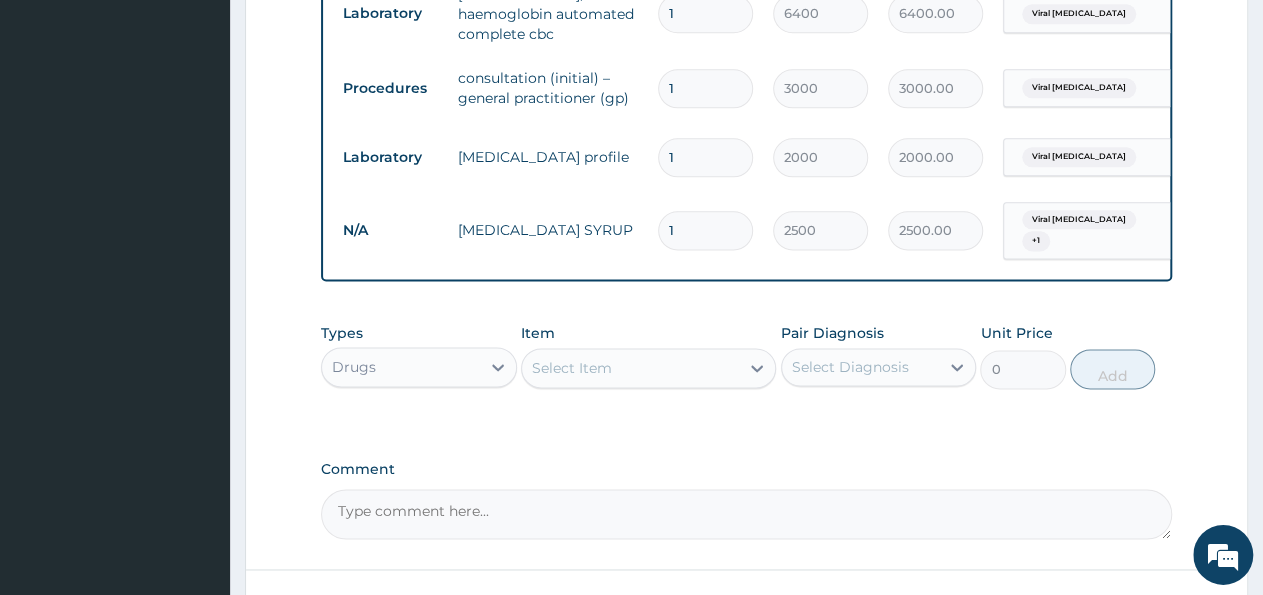 scroll, scrollTop: 1328, scrollLeft: 0, axis: vertical 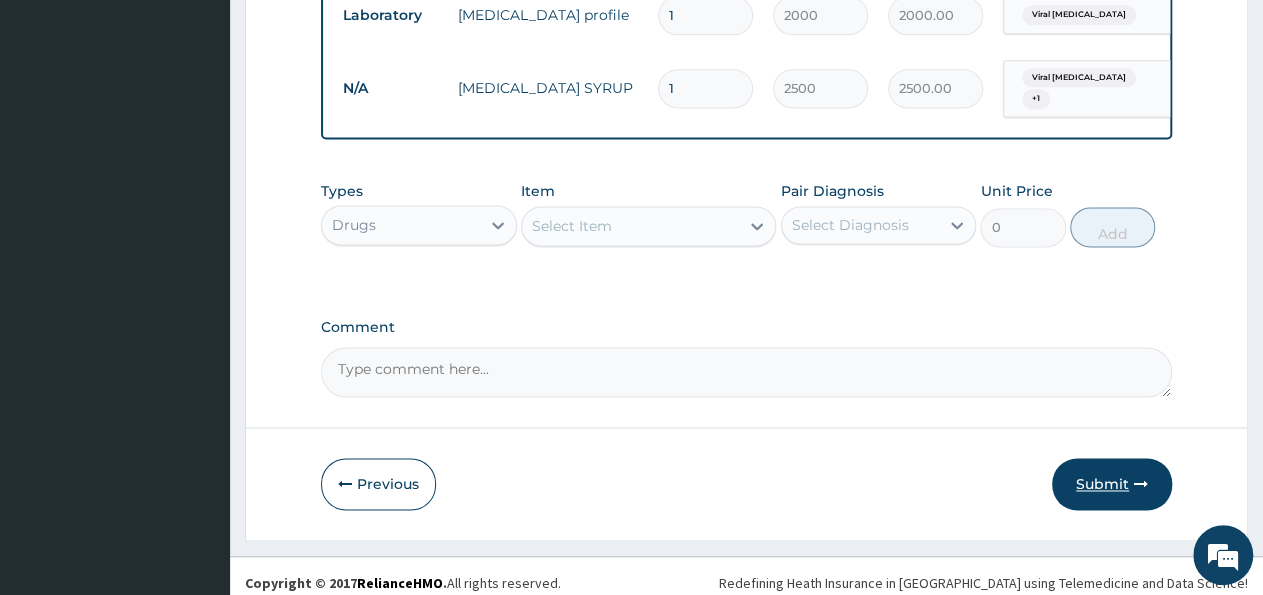 click on "Submit" at bounding box center [1112, 484] 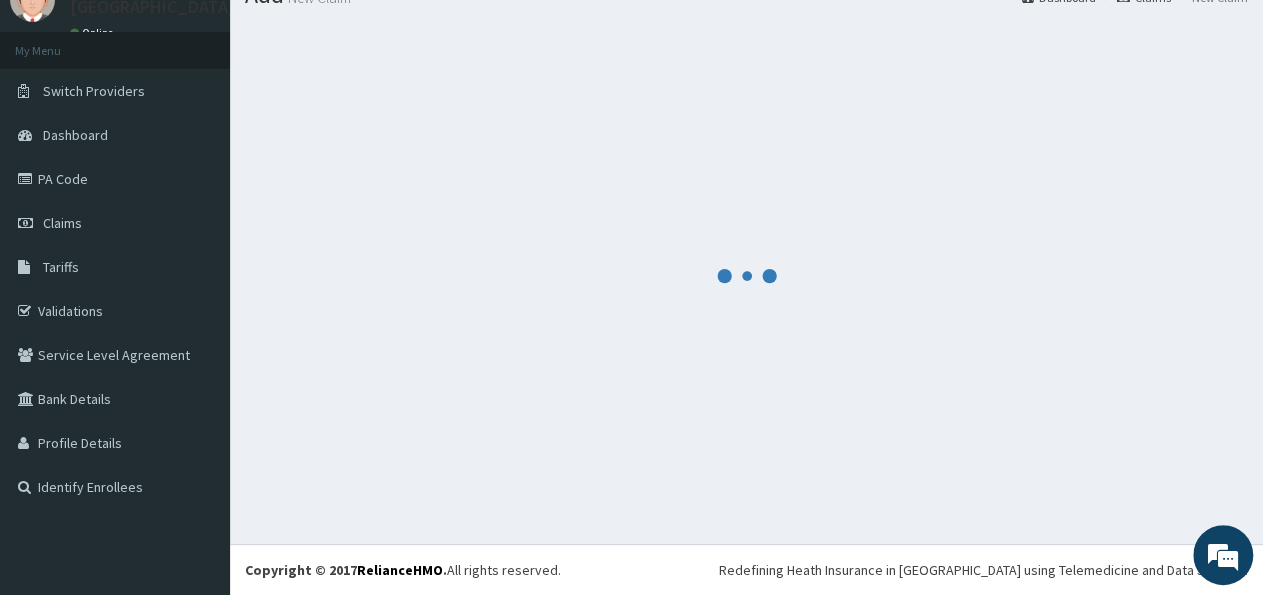 scroll, scrollTop: 82, scrollLeft: 0, axis: vertical 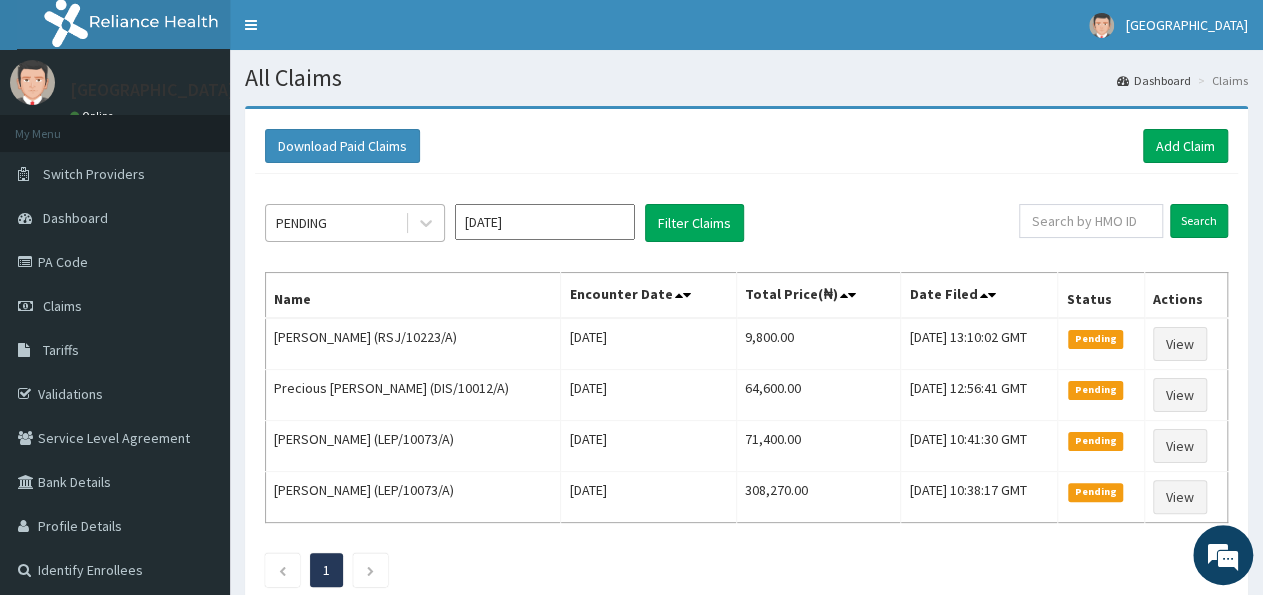 click on "PENDING" at bounding box center [335, 223] 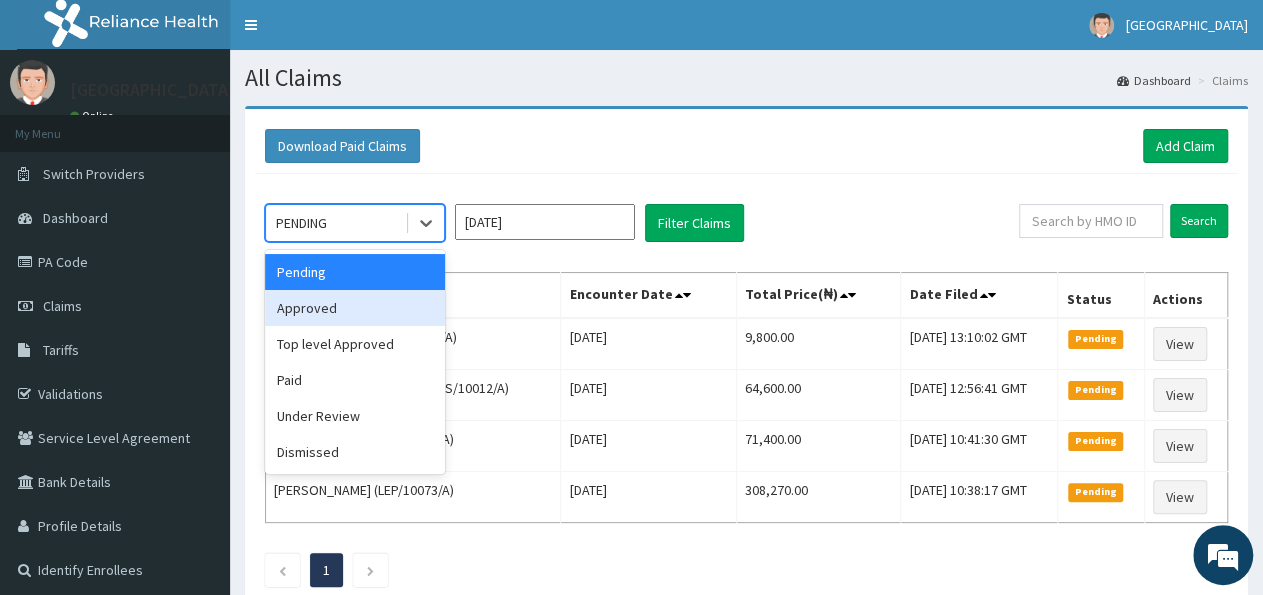click on "Approved" at bounding box center (355, 308) 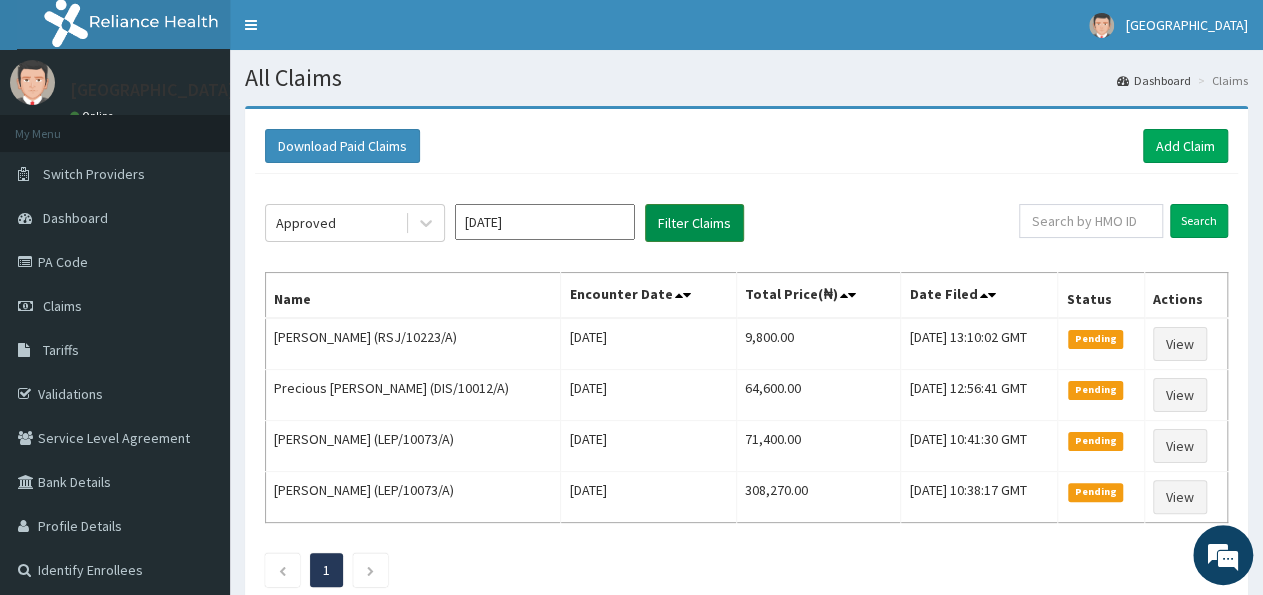 click on "Filter Claims" at bounding box center [694, 223] 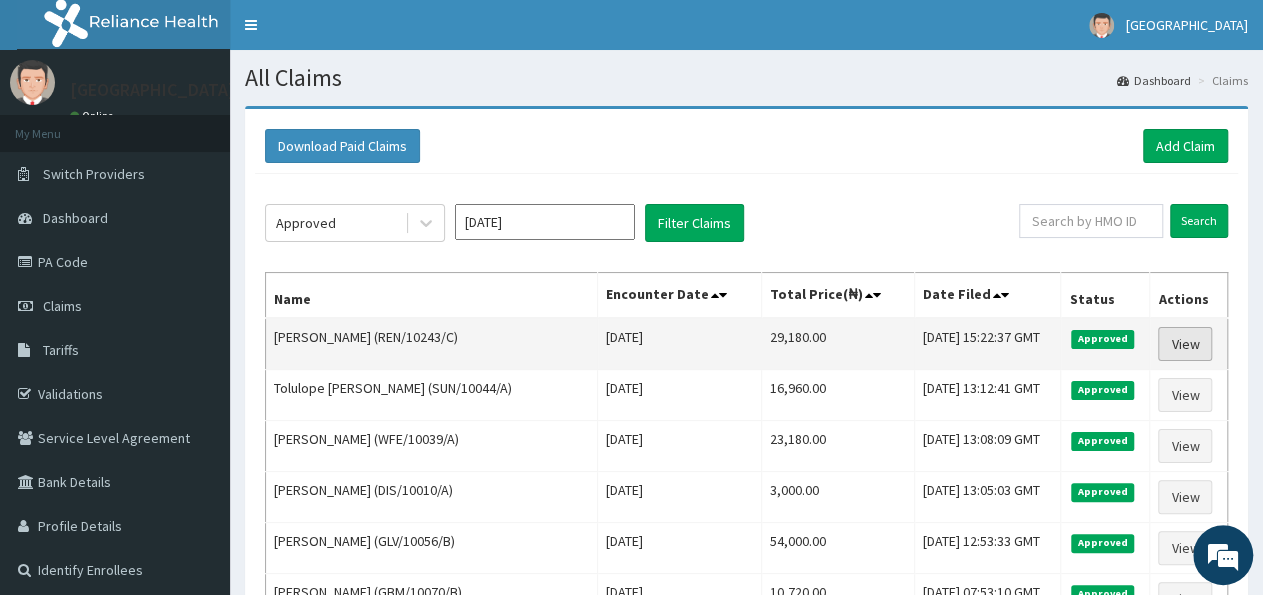 click on "View" at bounding box center (1185, 344) 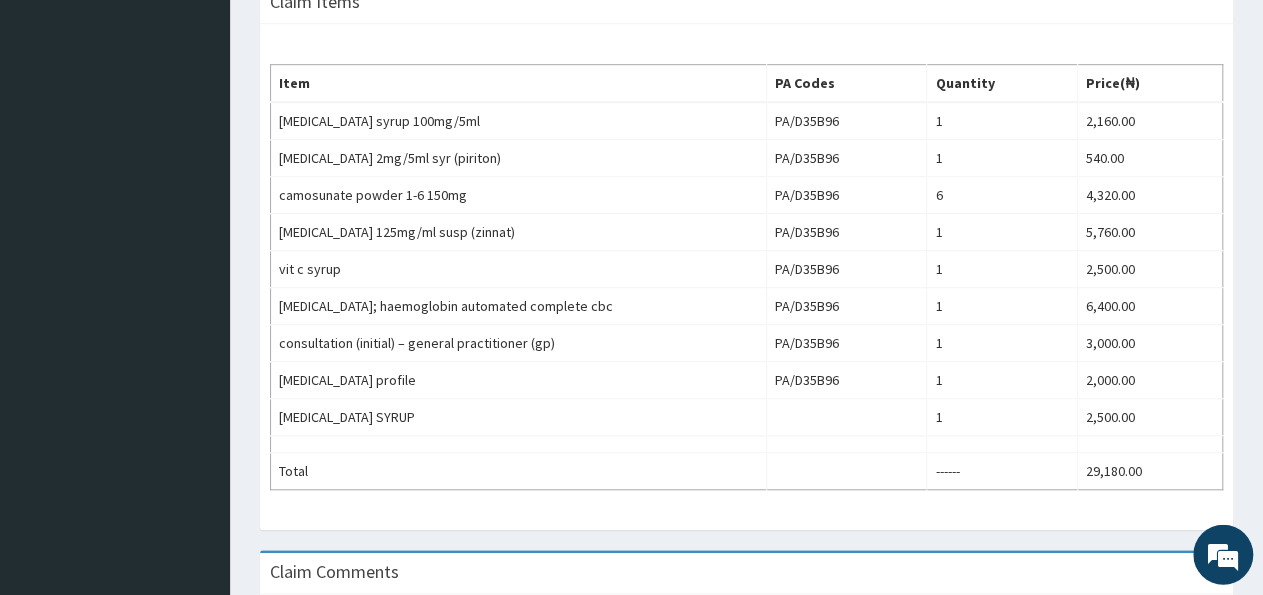 scroll, scrollTop: 624, scrollLeft: 0, axis: vertical 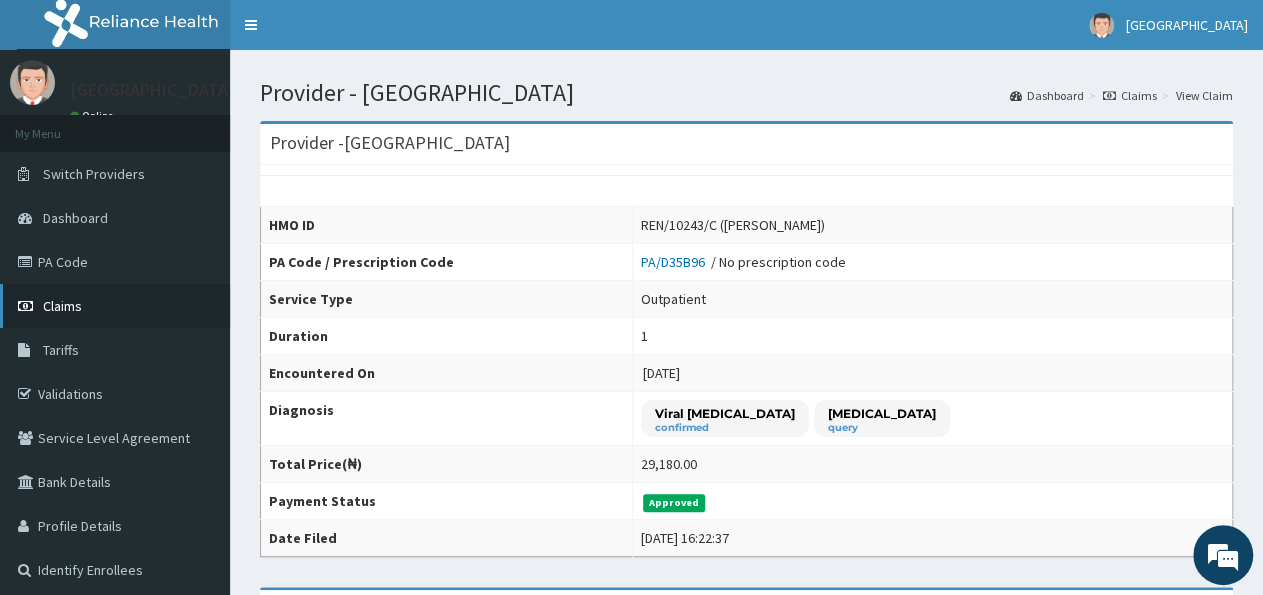 click on "Claims" at bounding box center [115, 306] 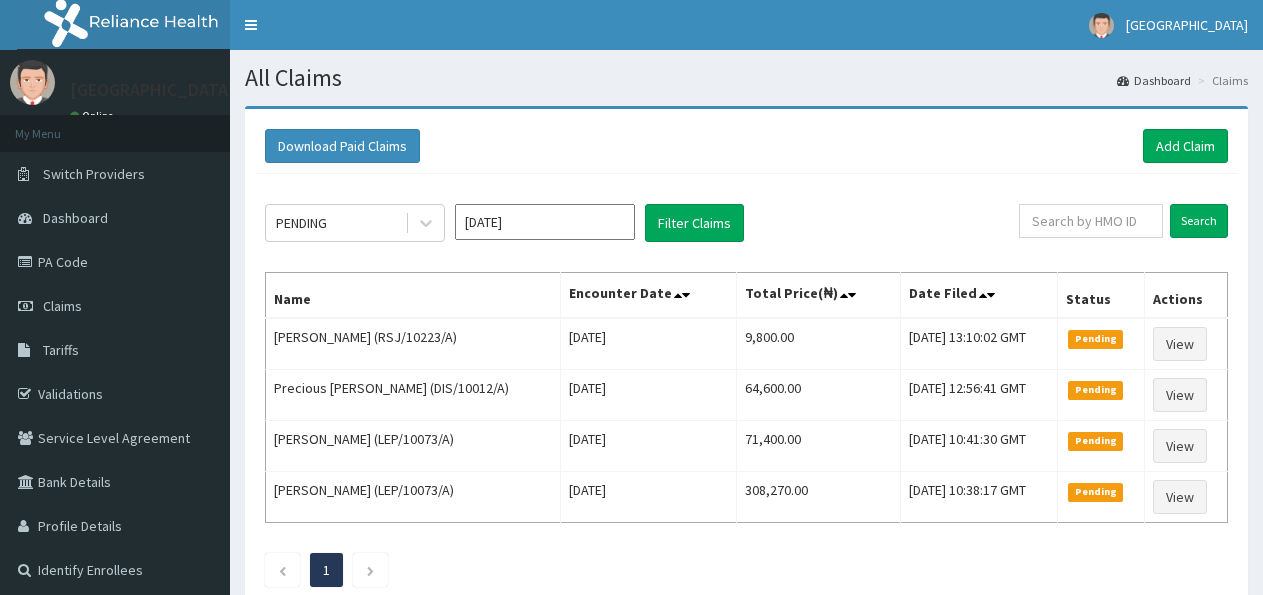scroll, scrollTop: 0, scrollLeft: 0, axis: both 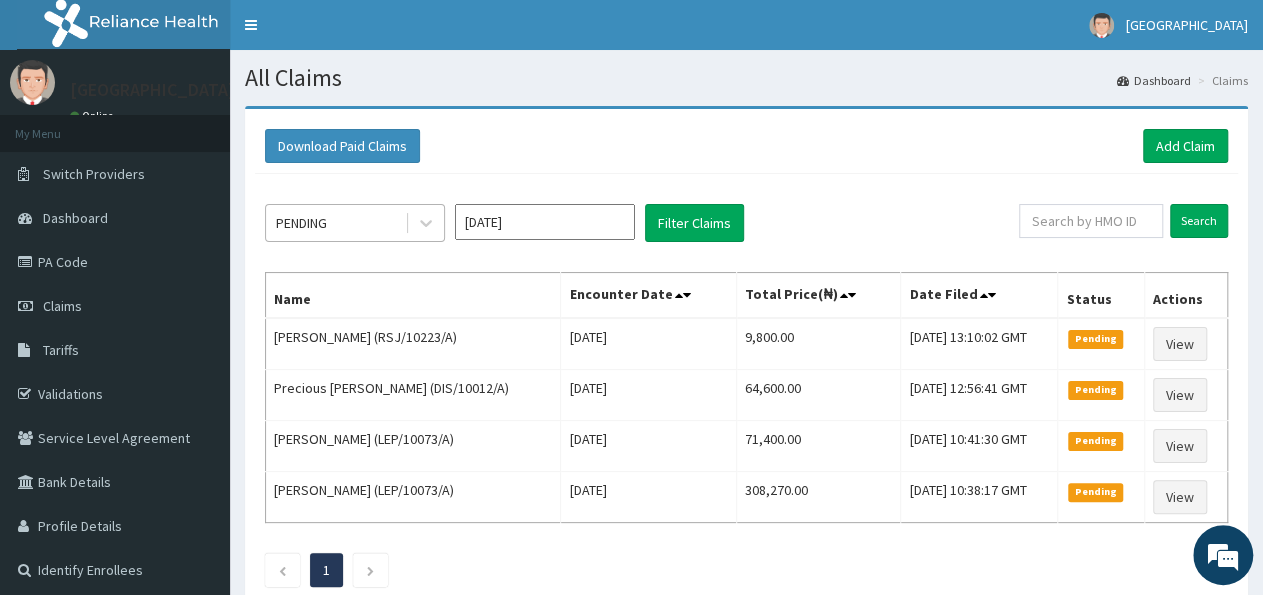 click on "PENDING" at bounding box center (335, 223) 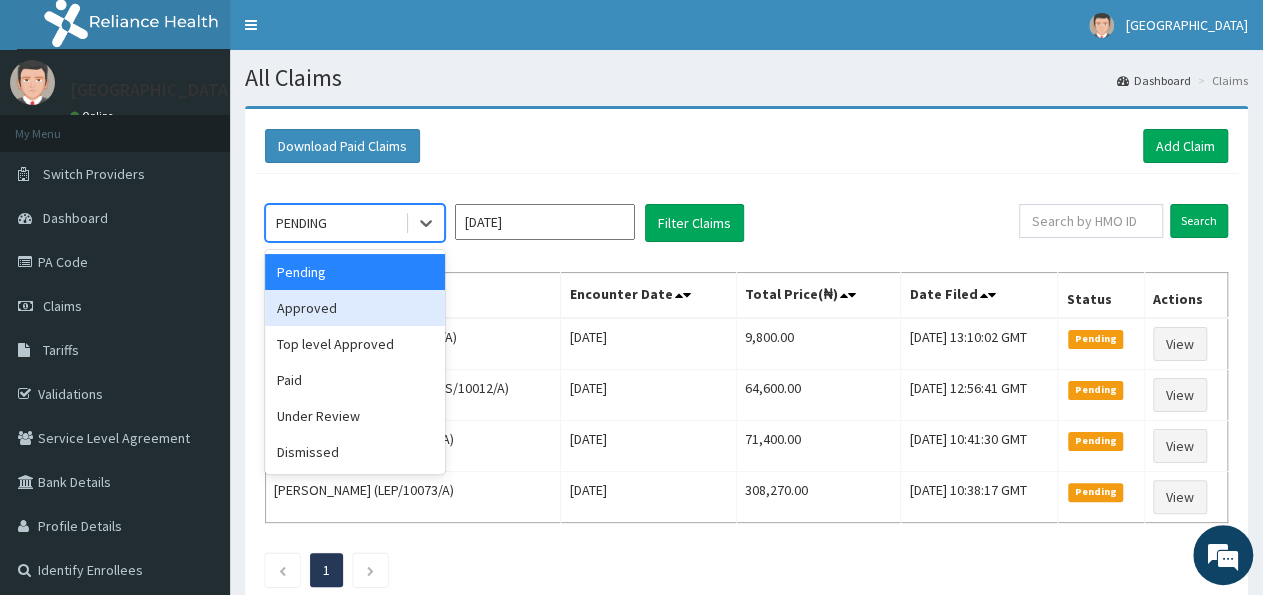 click on "Approved" at bounding box center (355, 308) 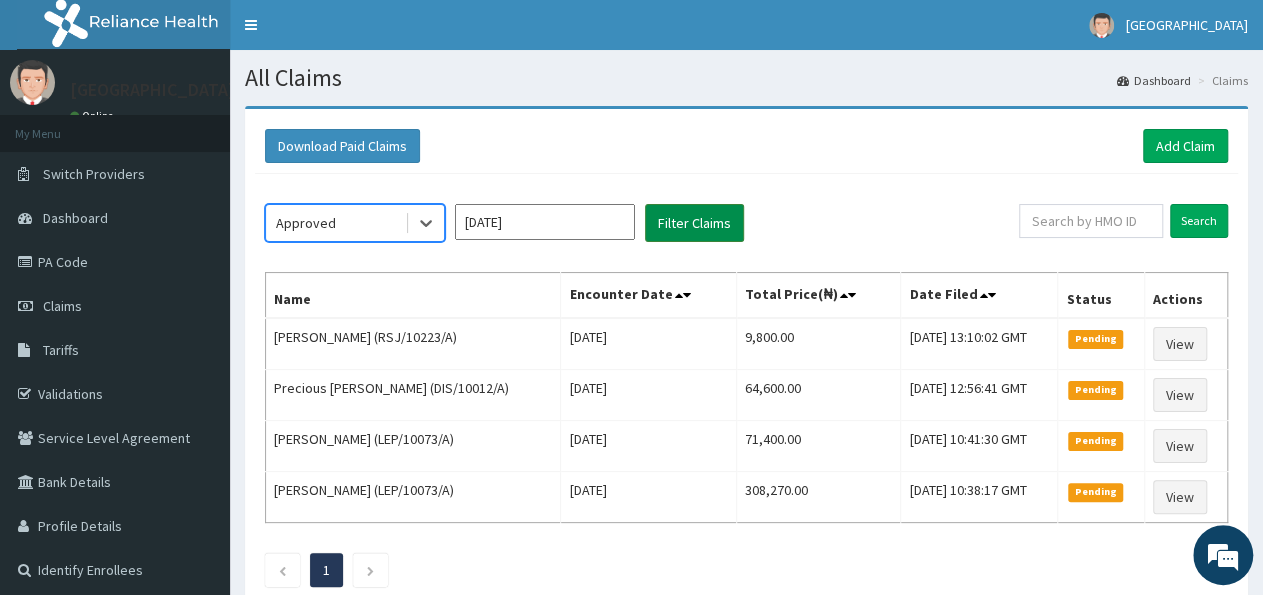 click on "Filter Claims" at bounding box center [694, 223] 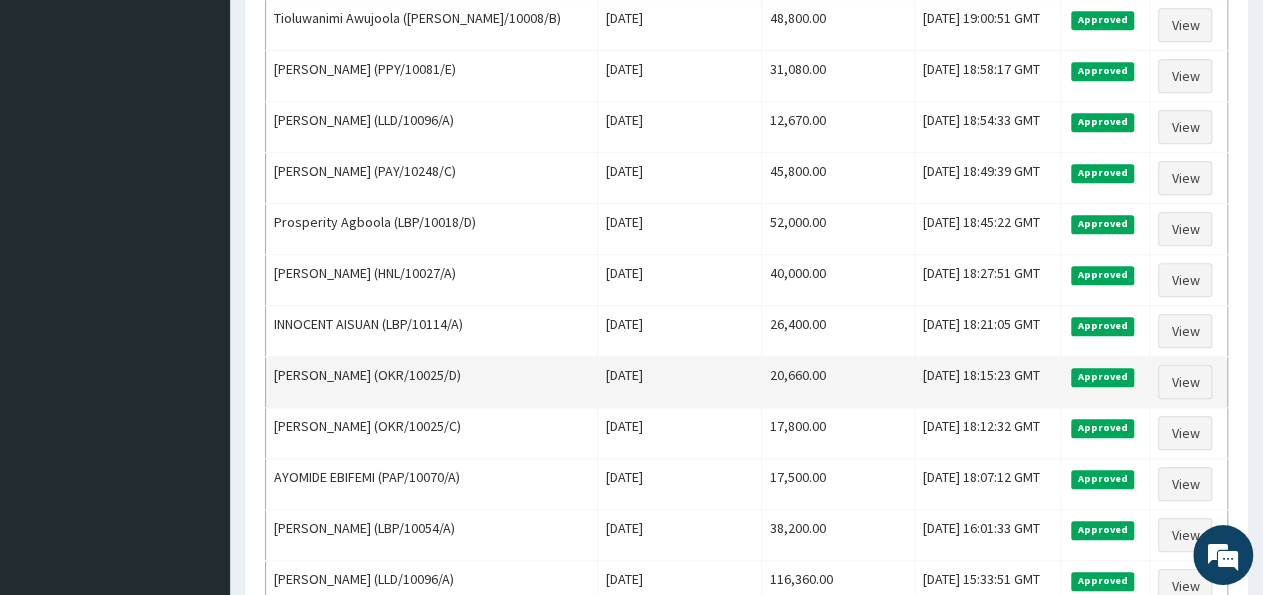 scroll, scrollTop: 728, scrollLeft: 0, axis: vertical 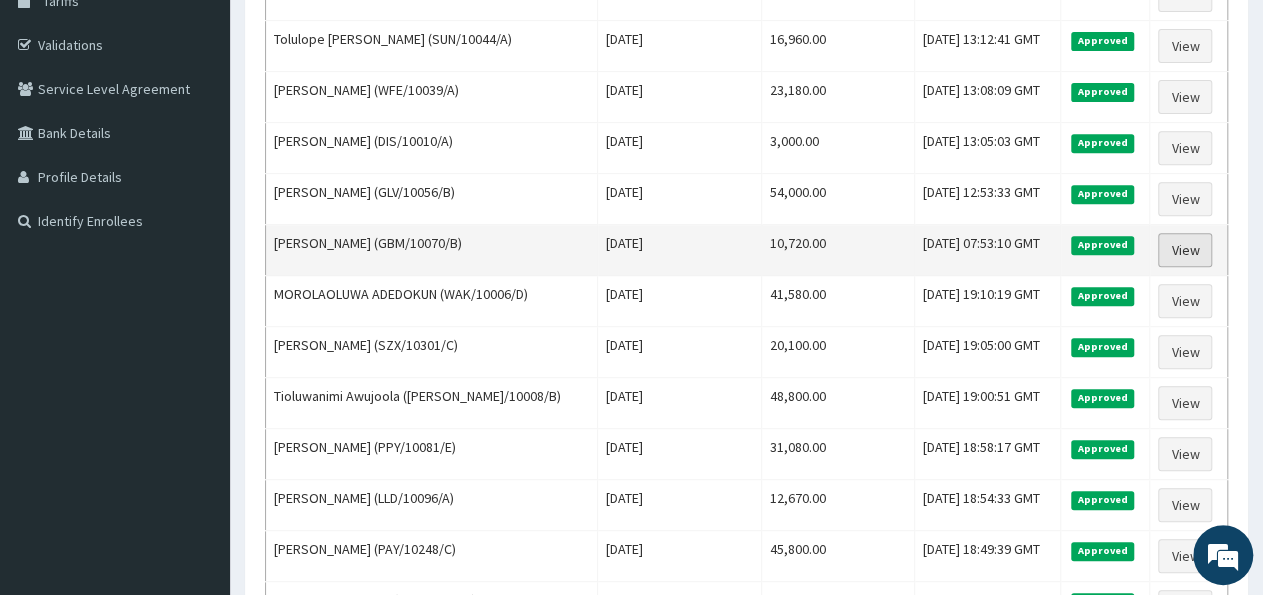 click on "View" at bounding box center [1185, 250] 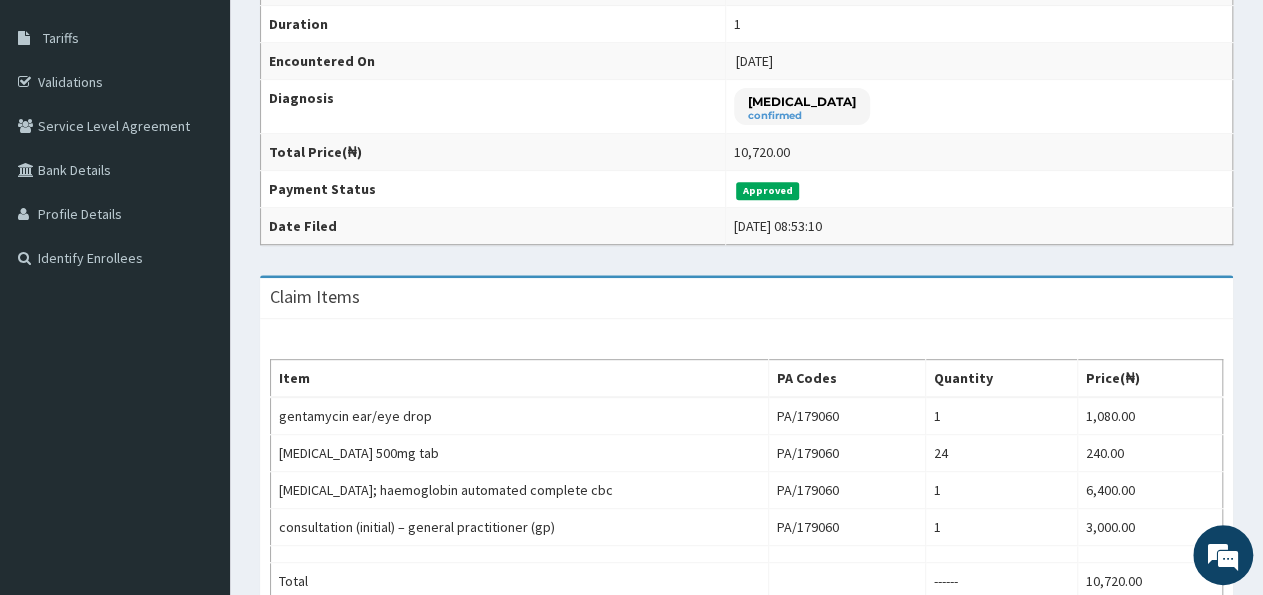scroll, scrollTop: 624, scrollLeft: 0, axis: vertical 